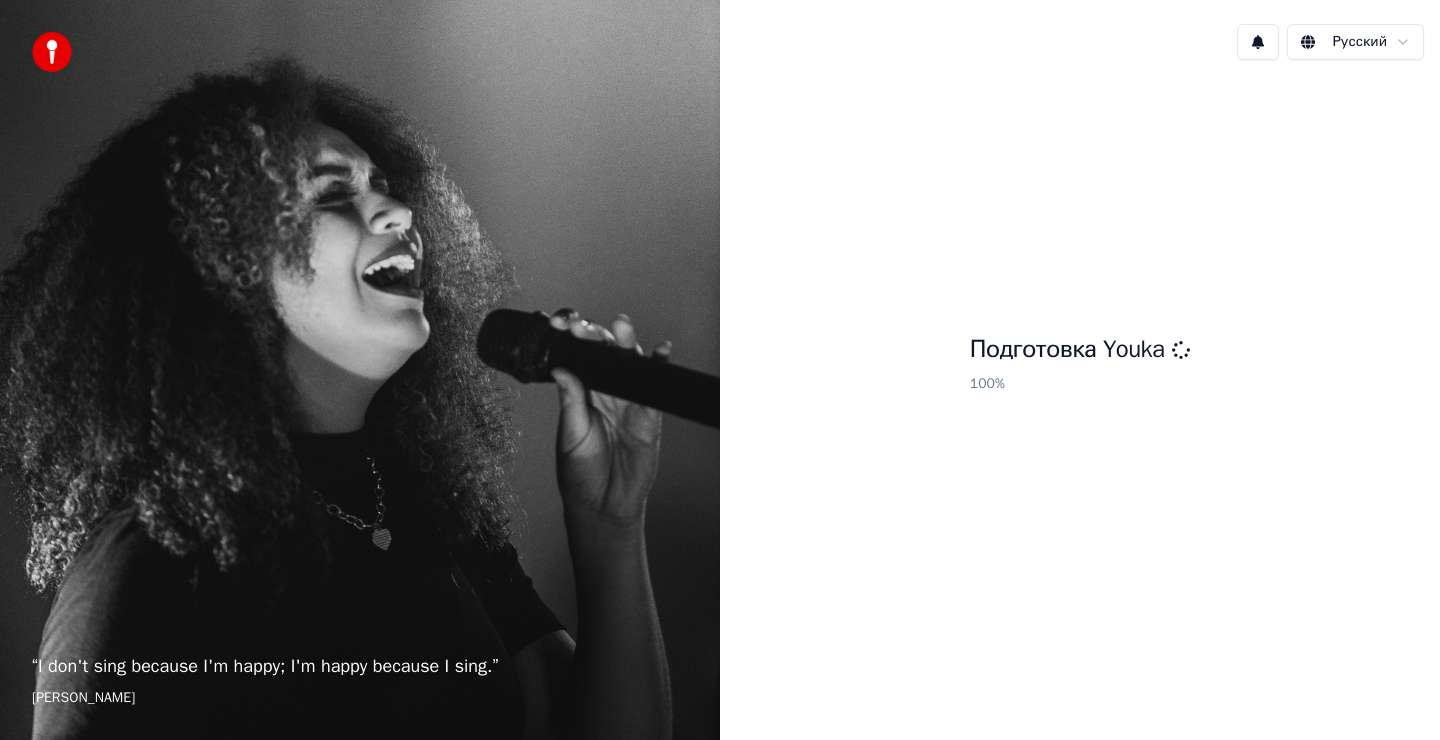 scroll, scrollTop: 0, scrollLeft: 0, axis: both 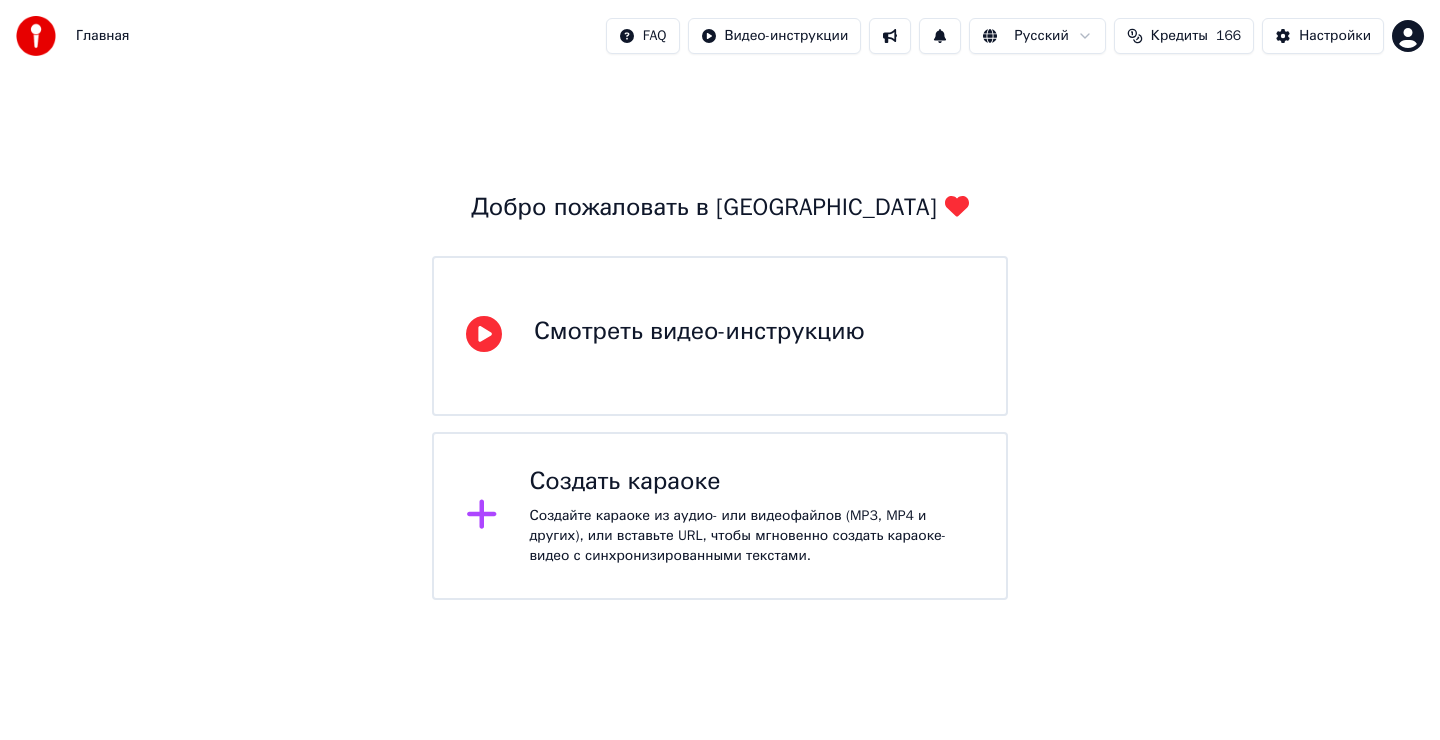 click on "Создать караоке" at bounding box center [752, 482] 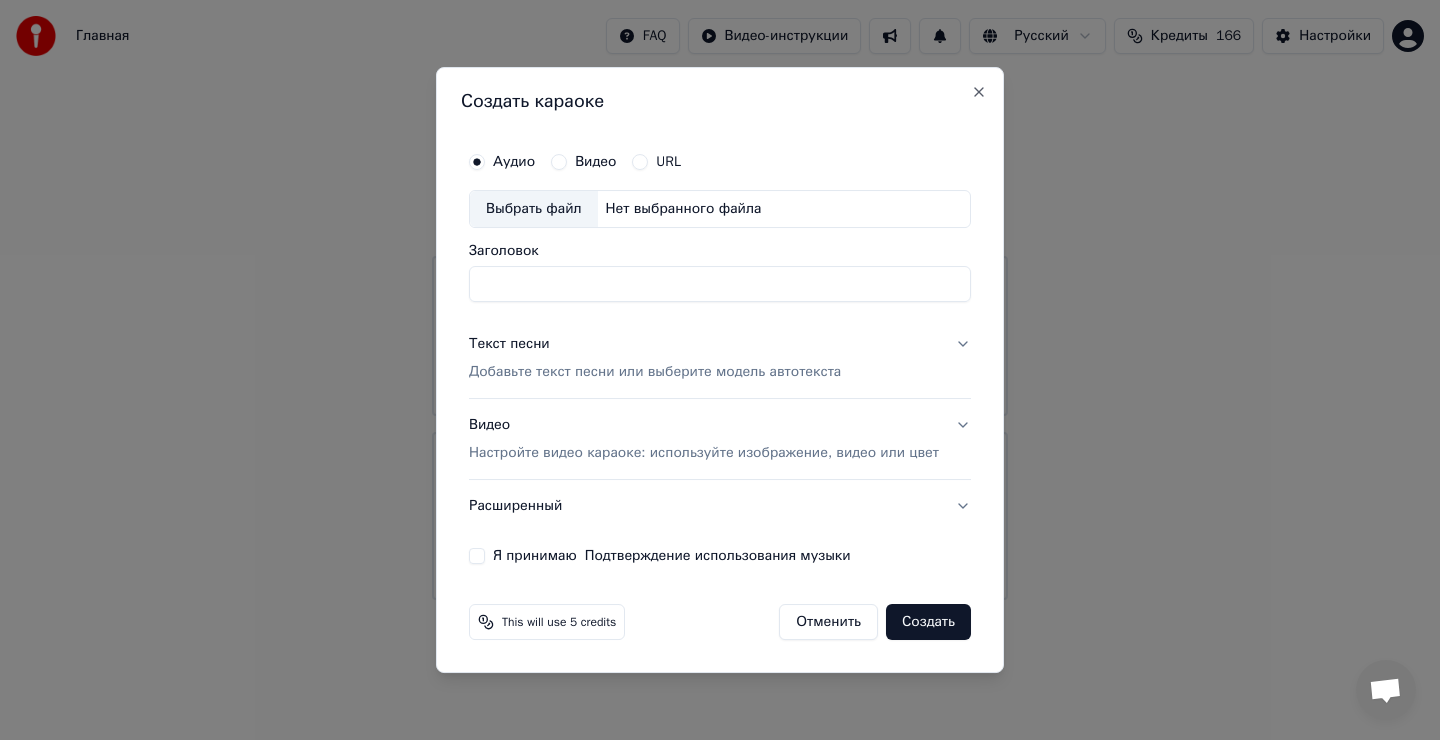 click on "Выбрать файл" at bounding box center [534, 209] 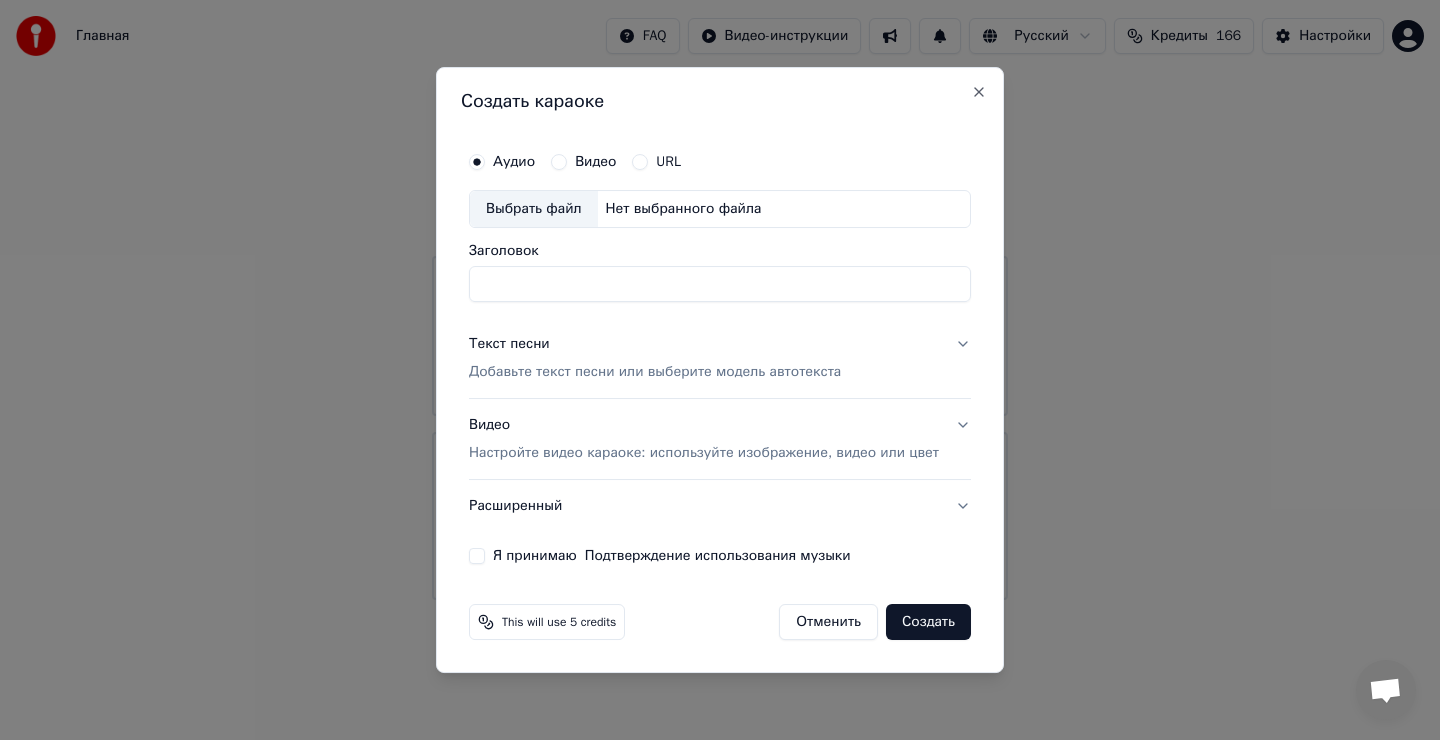 click on "Видео" at bounding box center (559, 162) 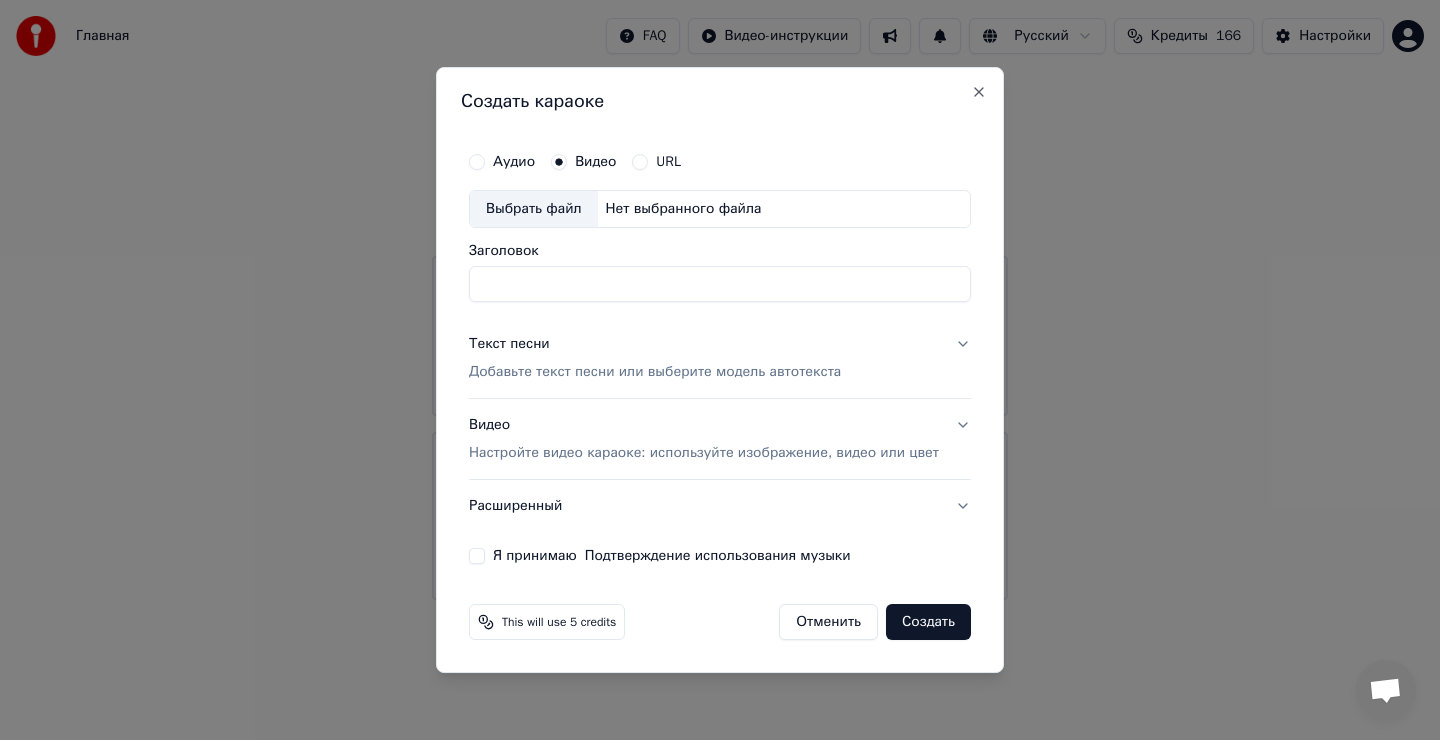 click on "Выбрать файл" at bounding box center [534, 209] 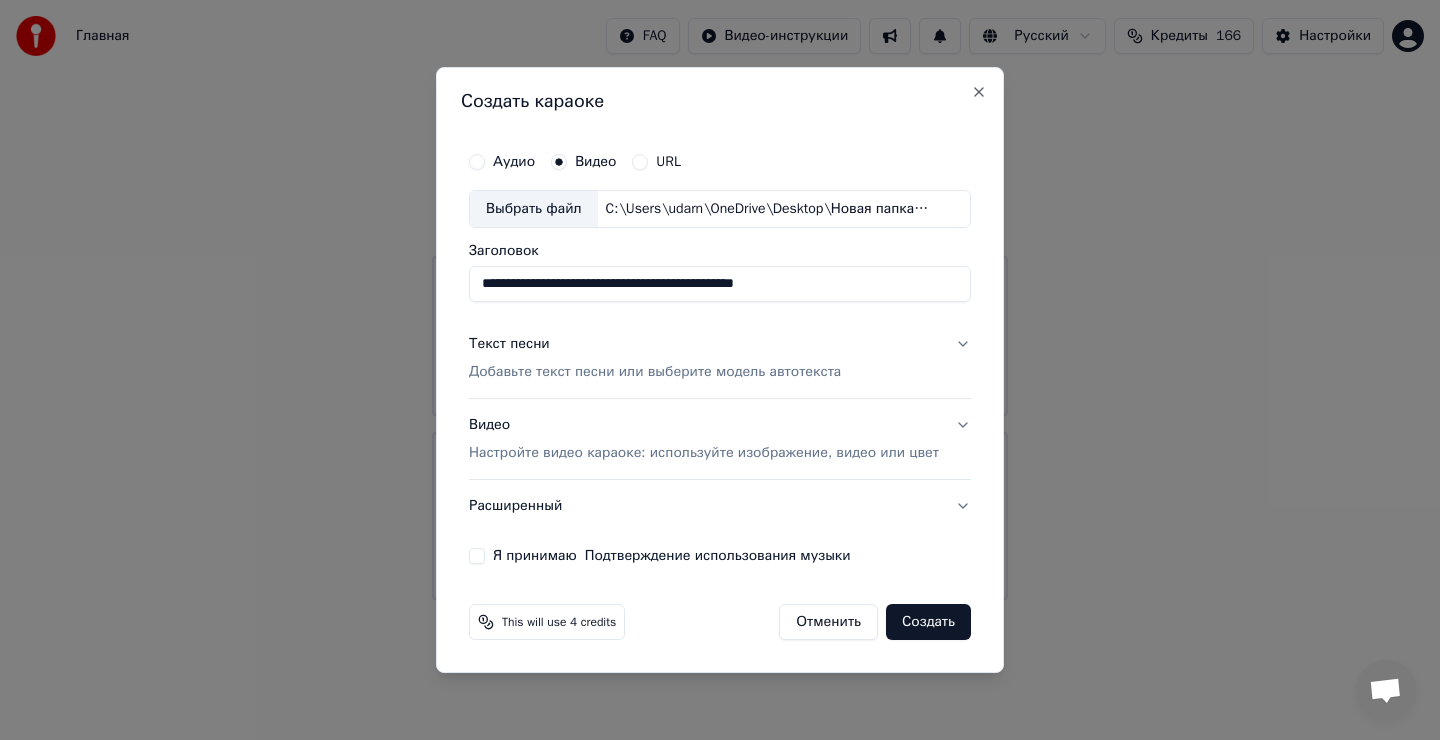 type on "**********" 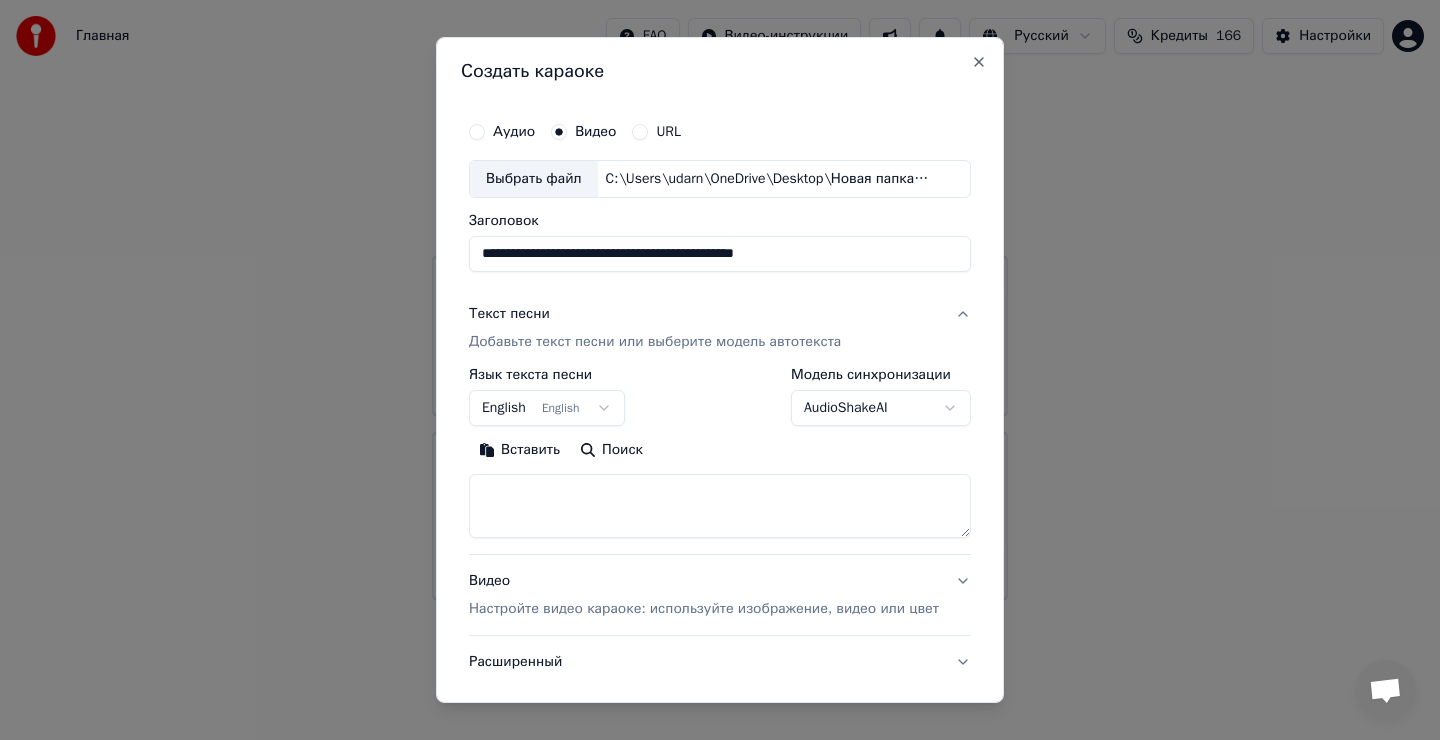 click at bounding box center (720, 506) 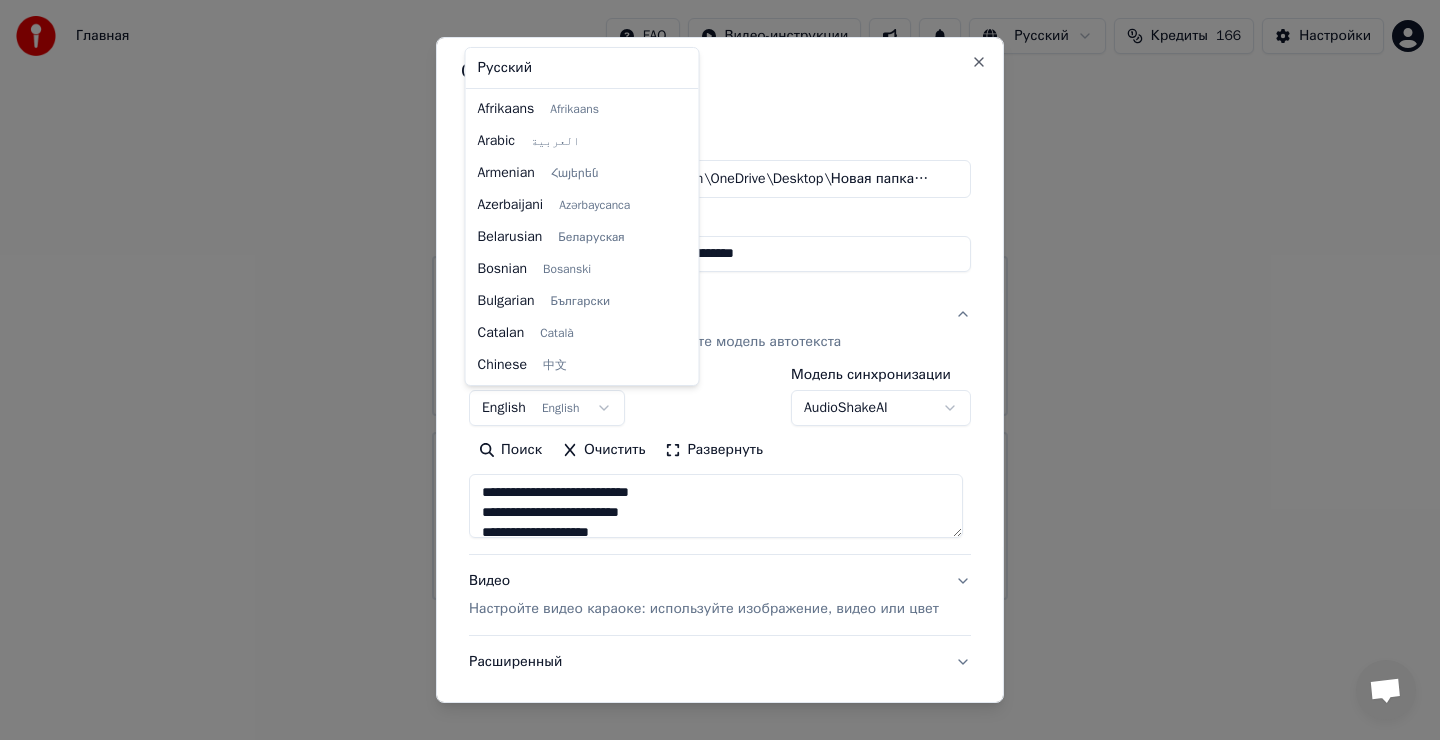 click on "**********" at bounding box center (720, 300) 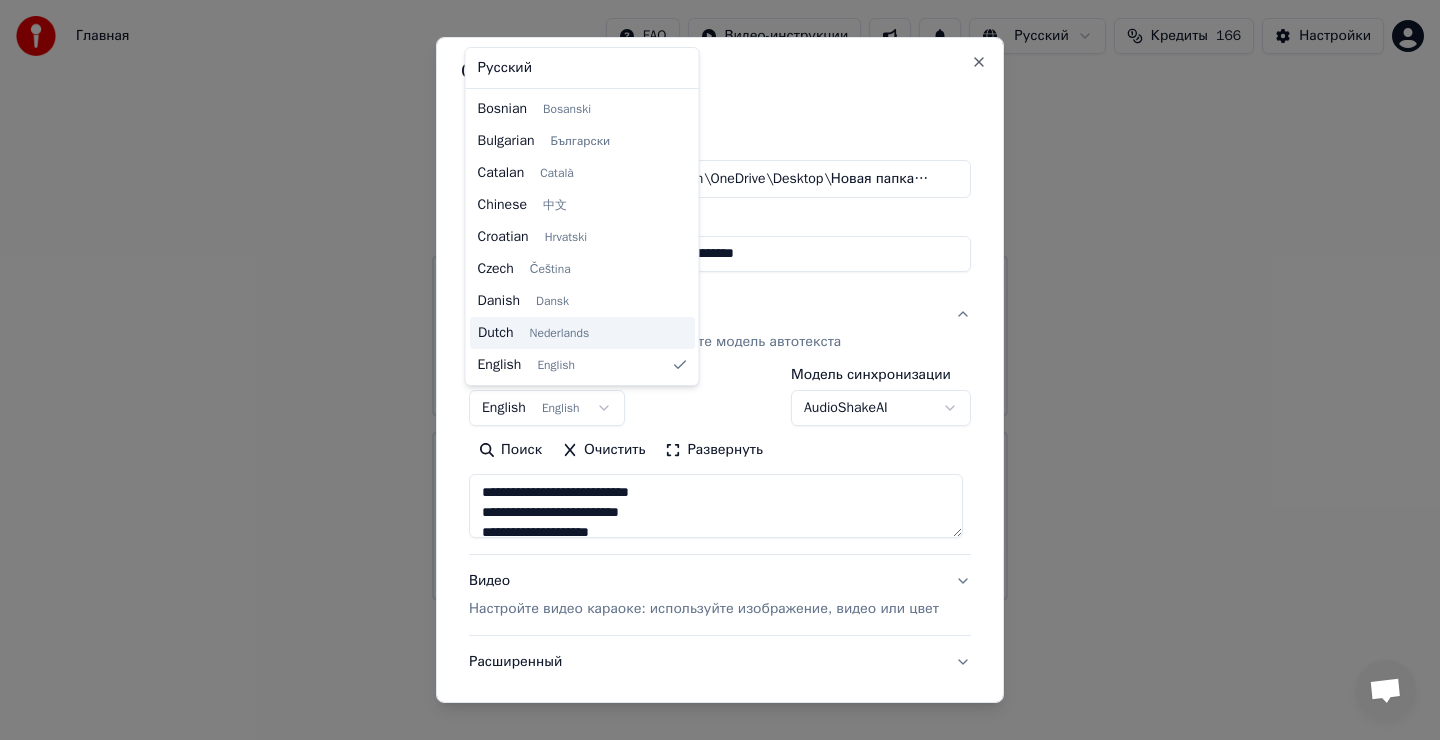 type on "**********" 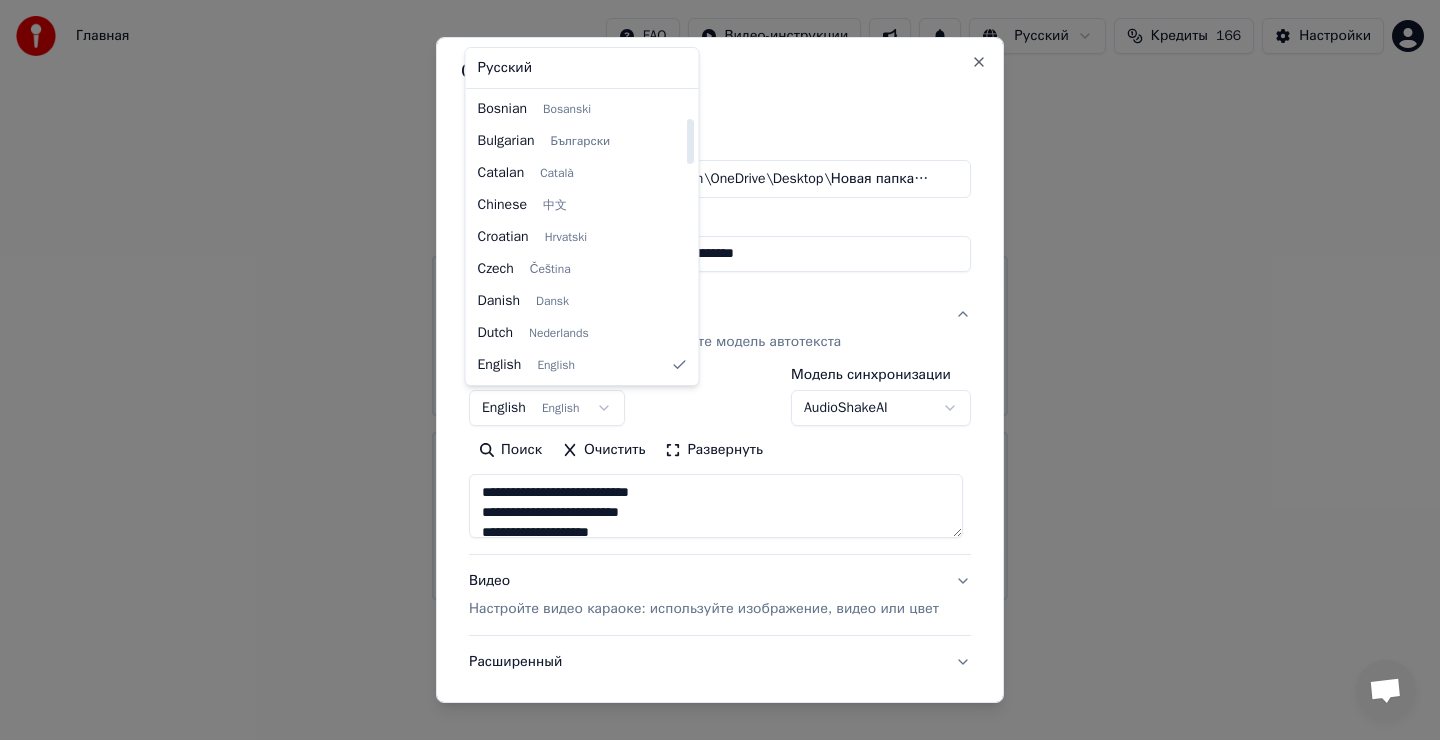 select on "**" 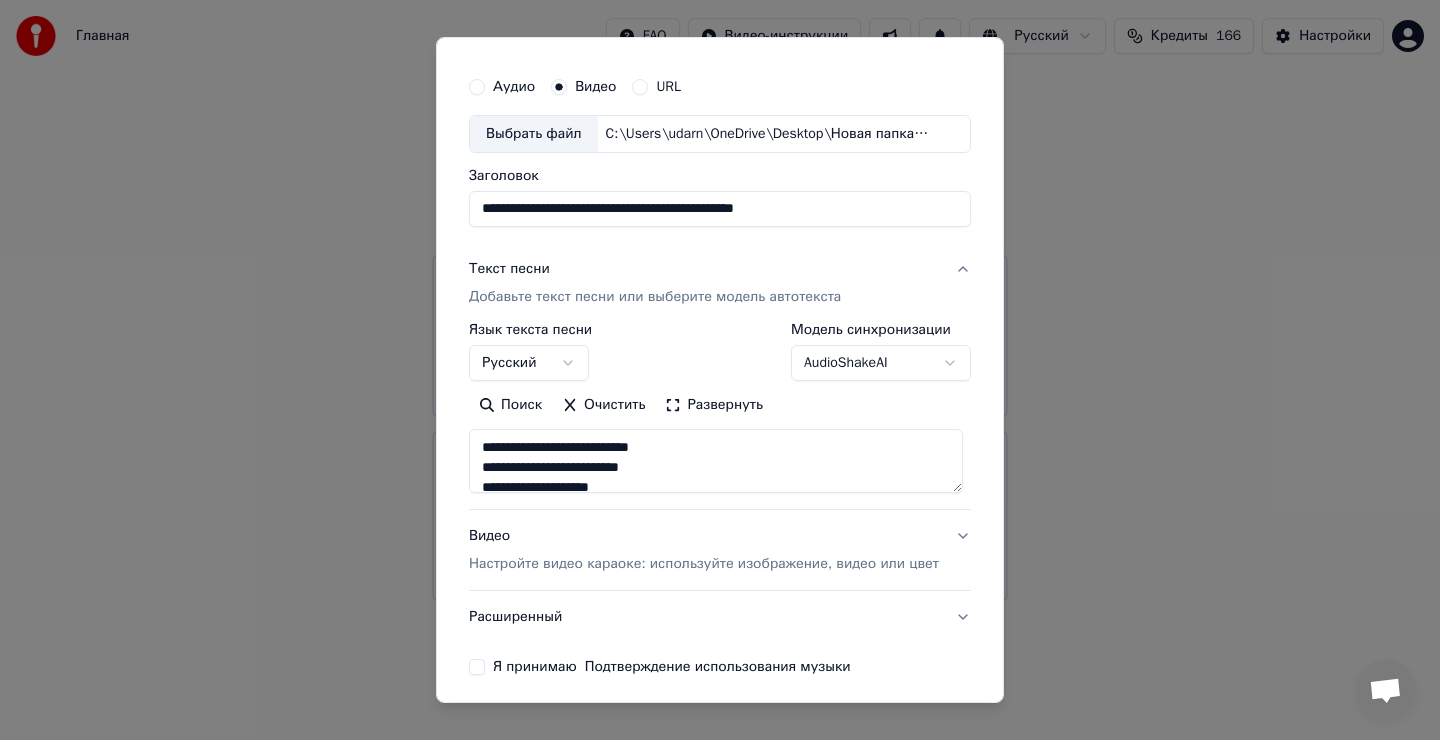 scroll, scrollTop: 126, scrollLeft: 0, axis: vertical 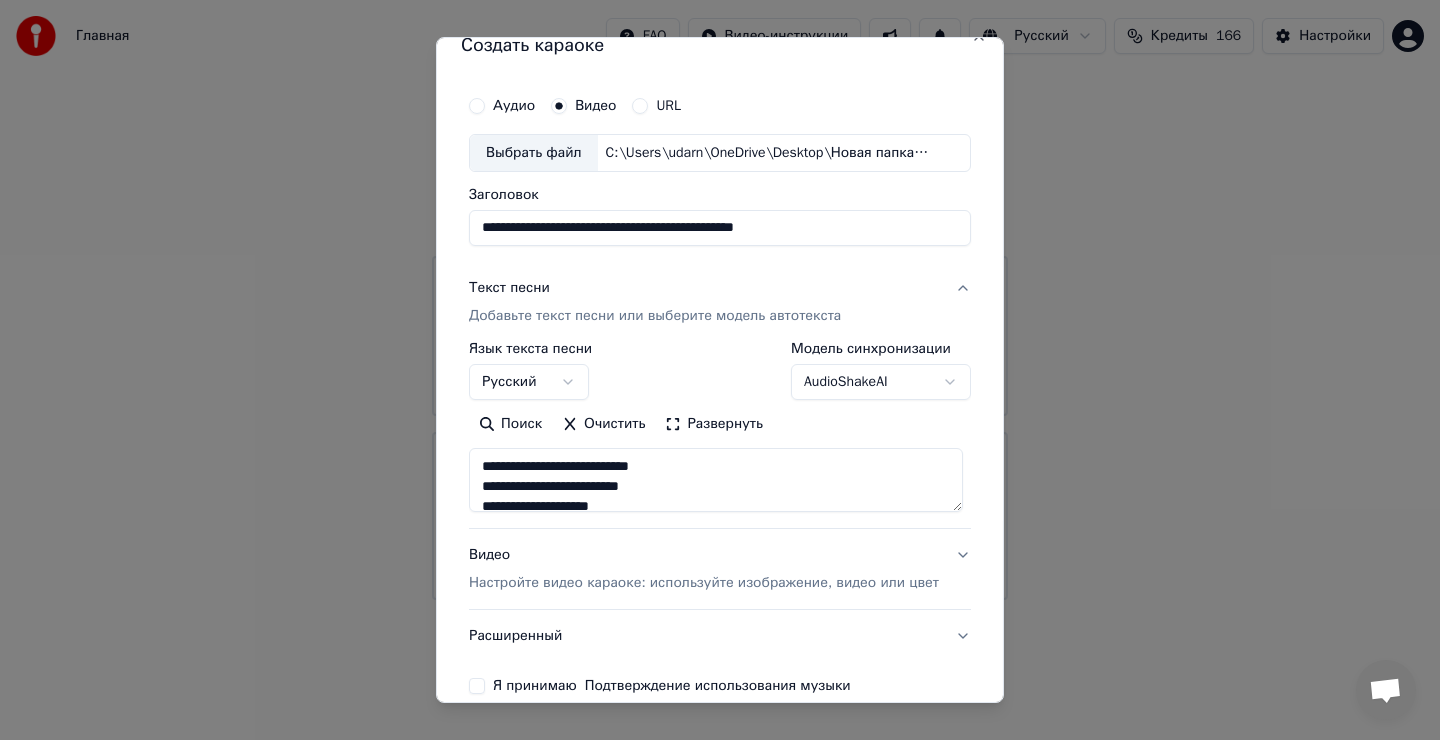 click on "Я принимаю   Подтверждение использования музыки" at bounding box center [477, 686] 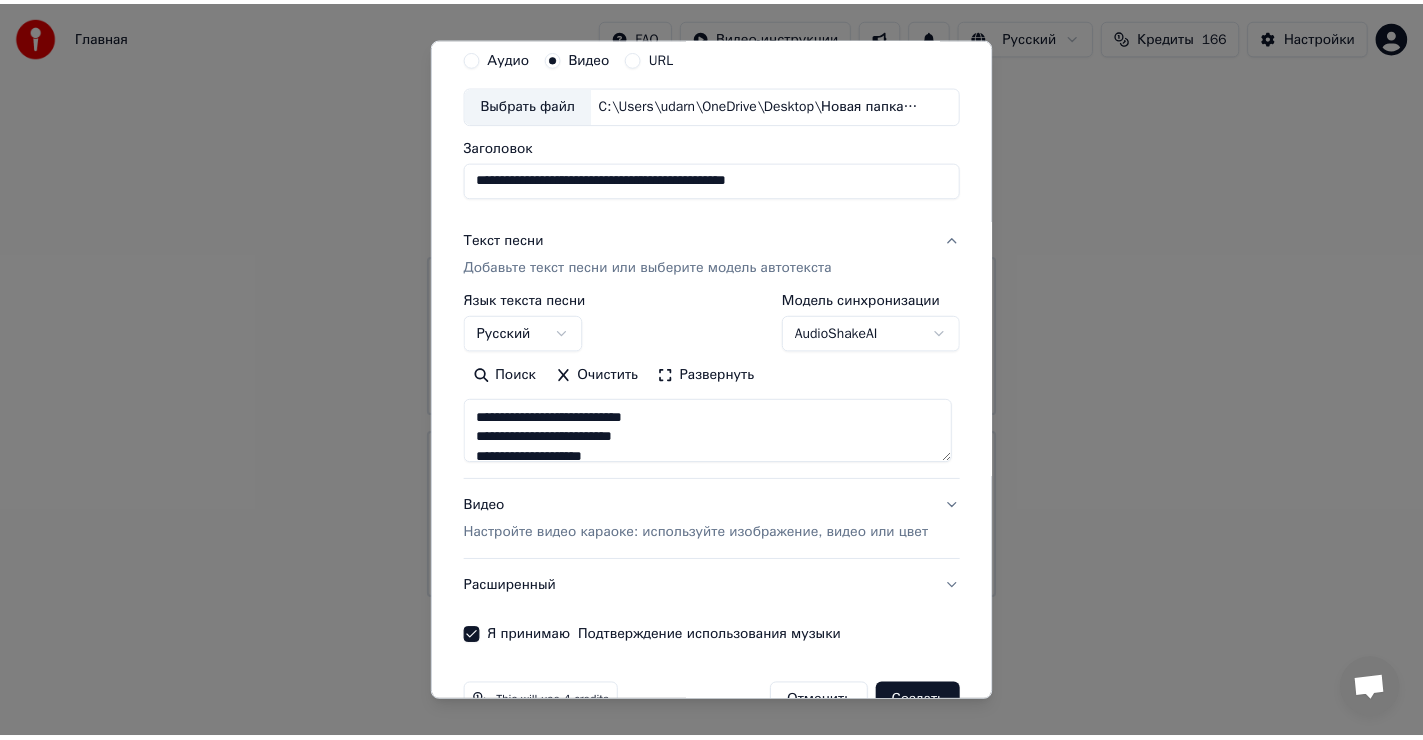 scroll, scrollTop: 126, scrollLeft: 0, axis: vertical 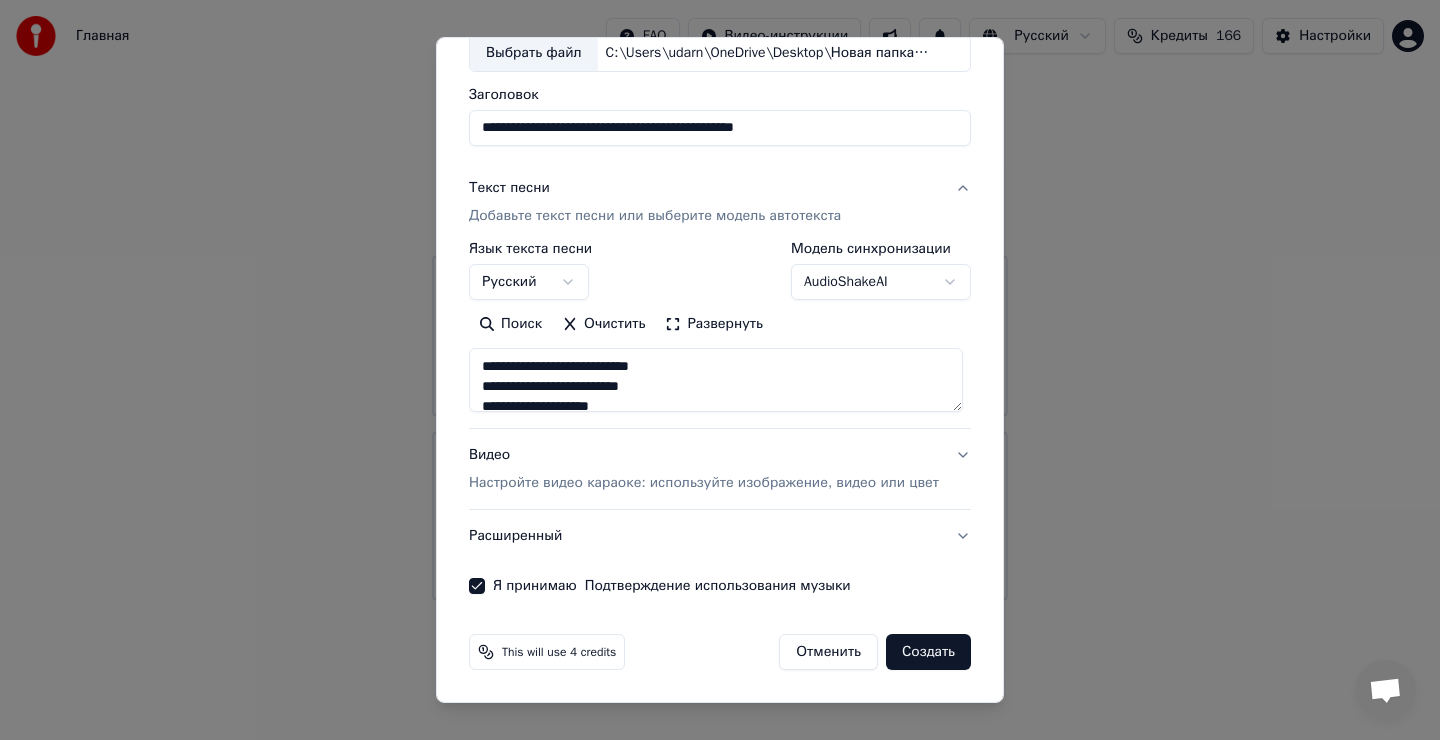 click on "Создать" at bounding box center [928, 652] 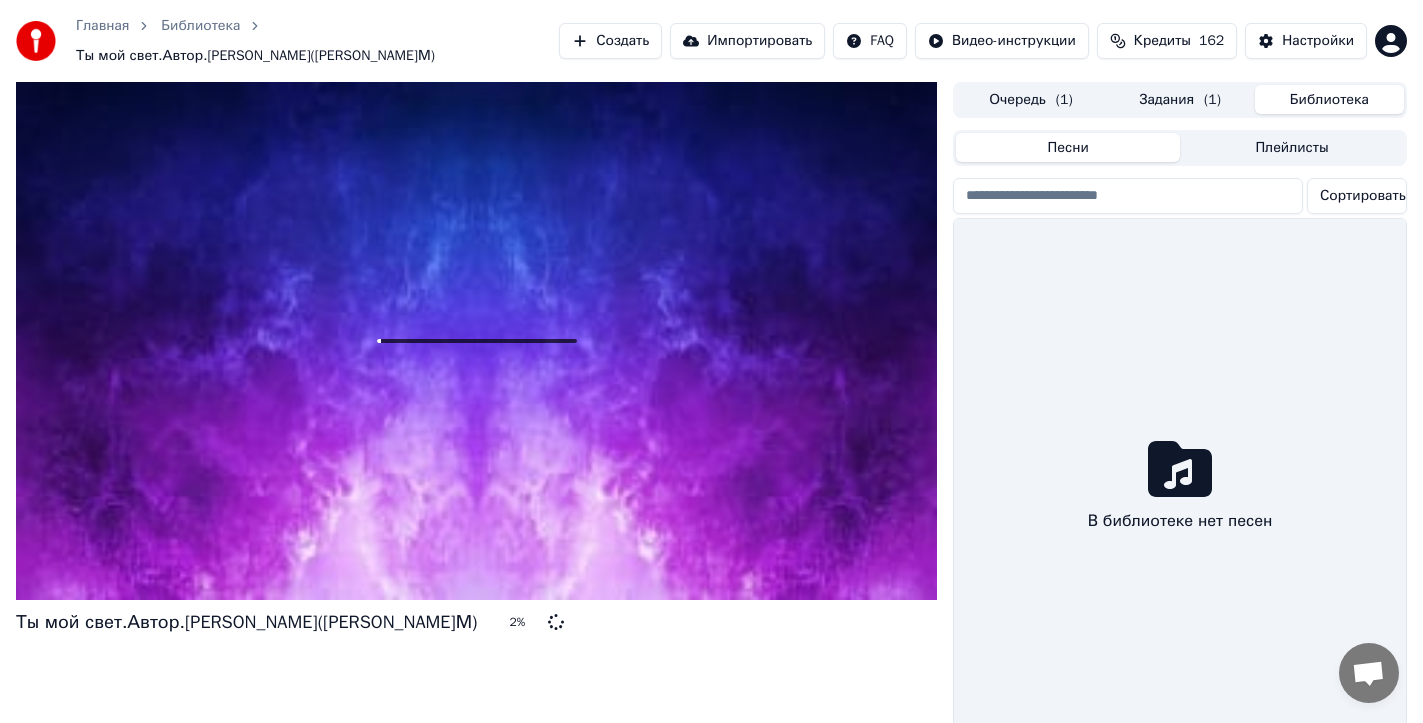 click on "Библиотека" at bounding box center (1329, 99) 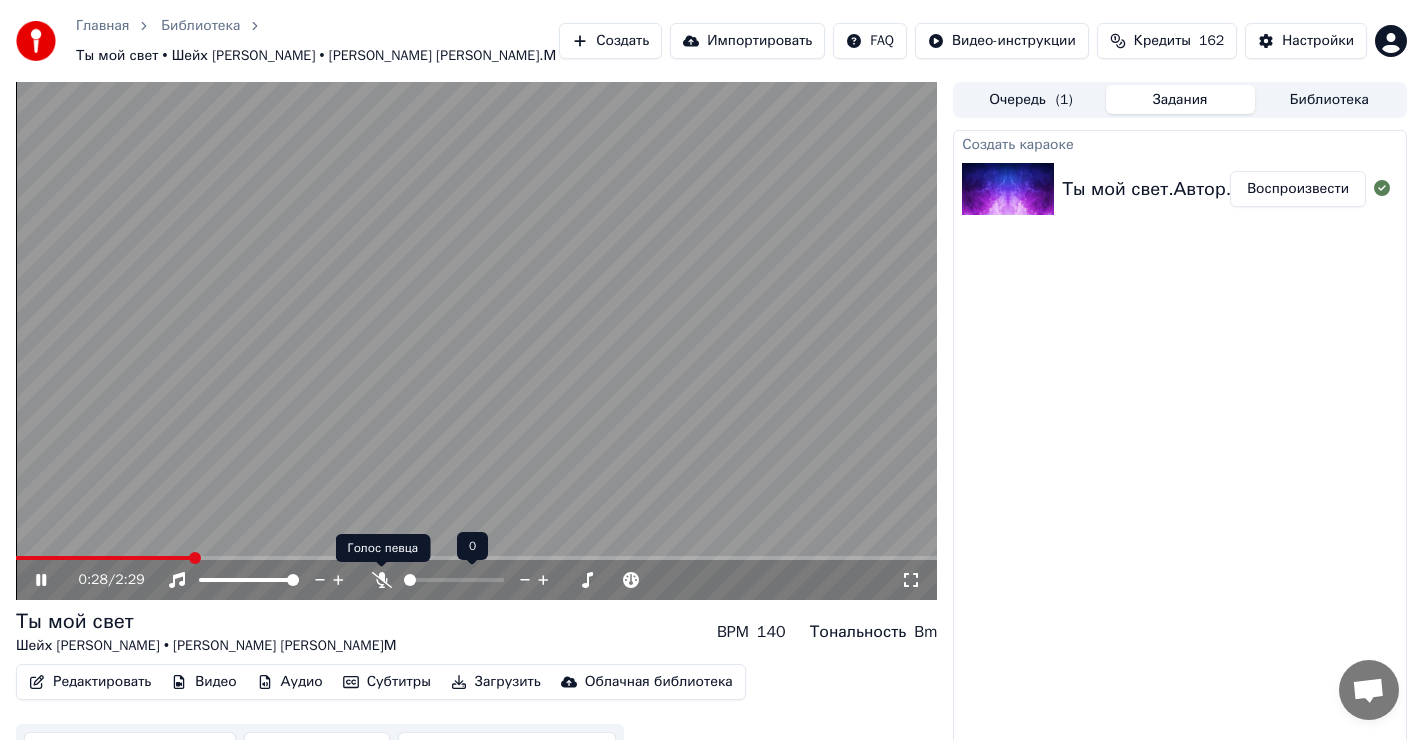 click 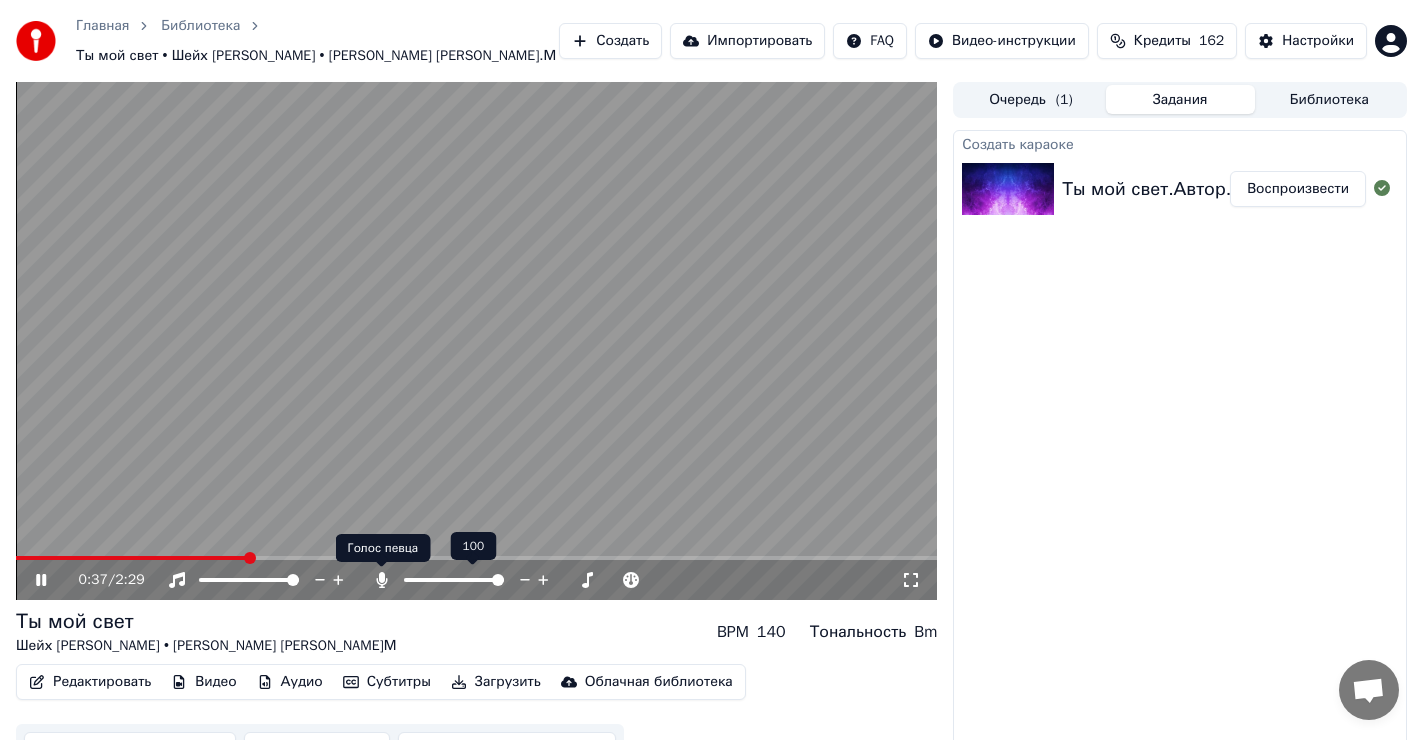click 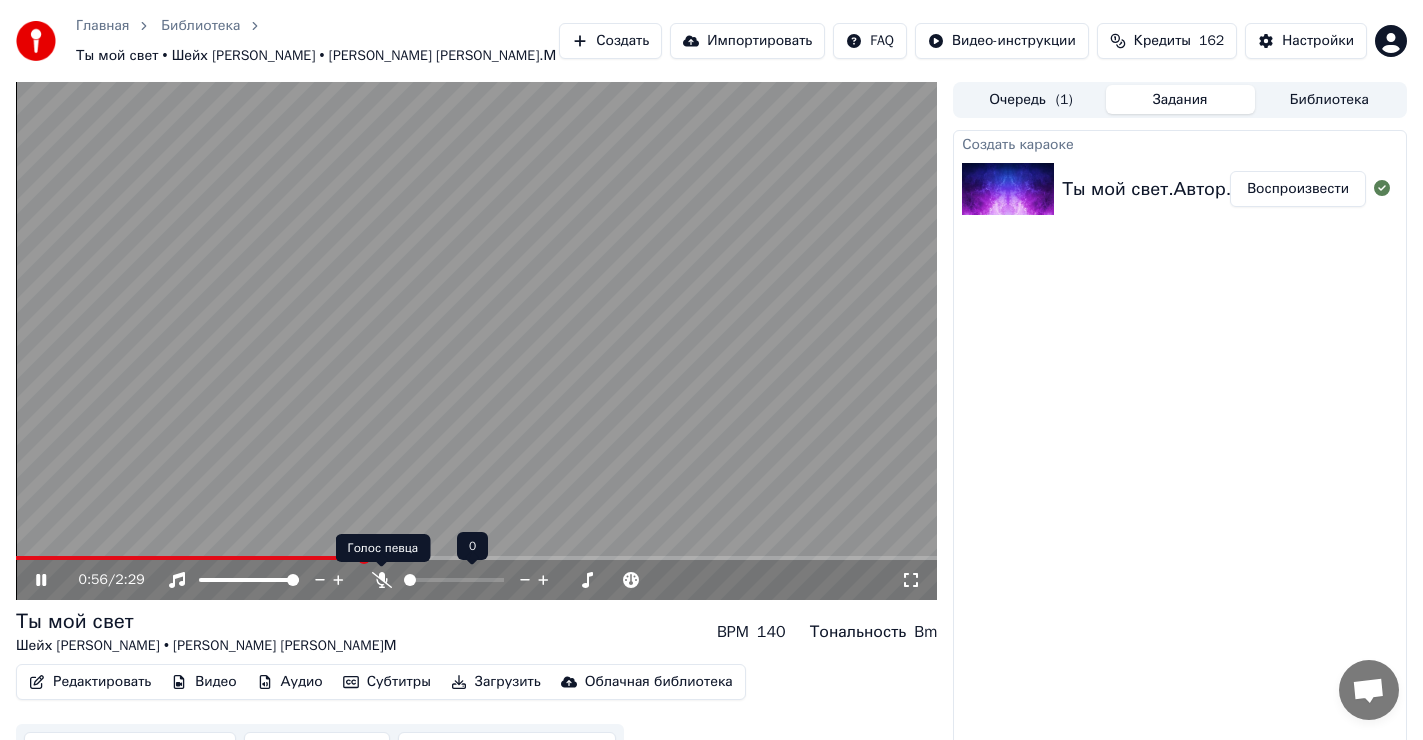 click 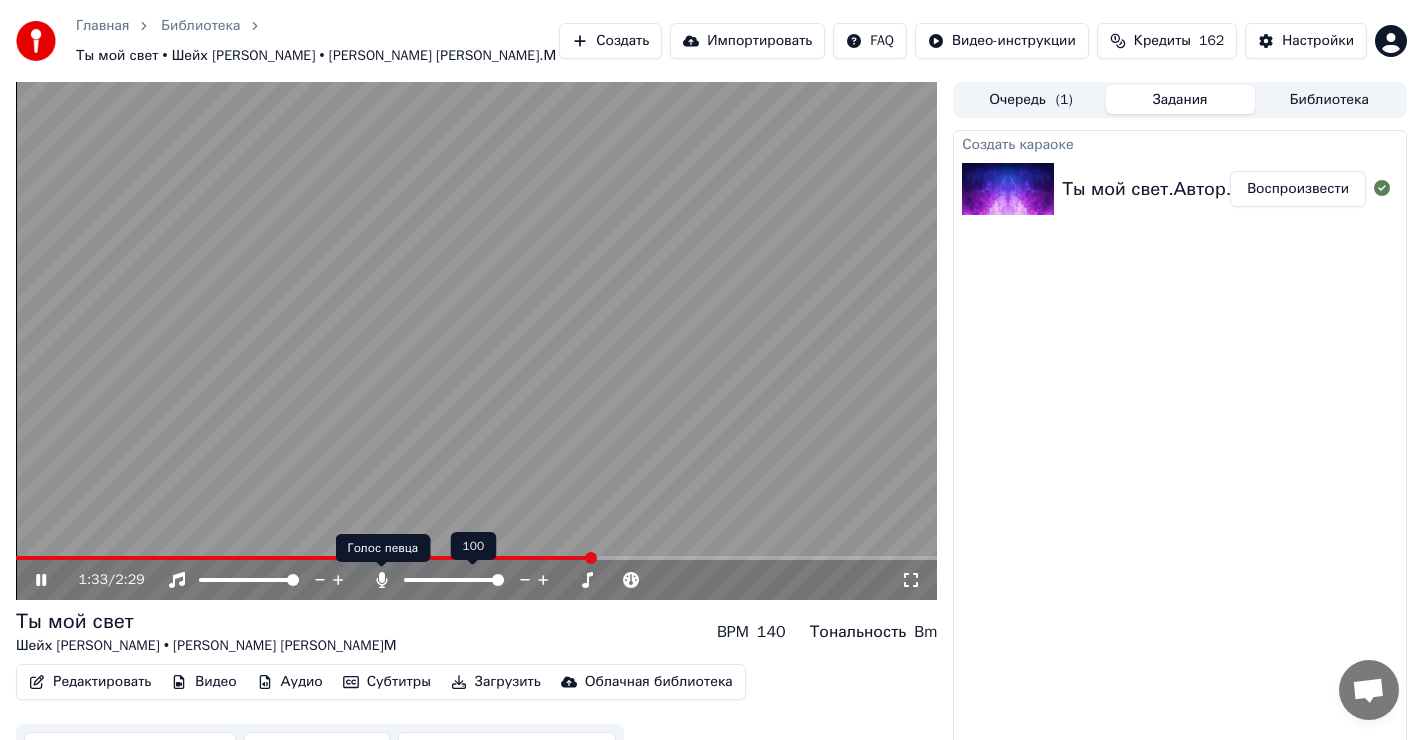 click 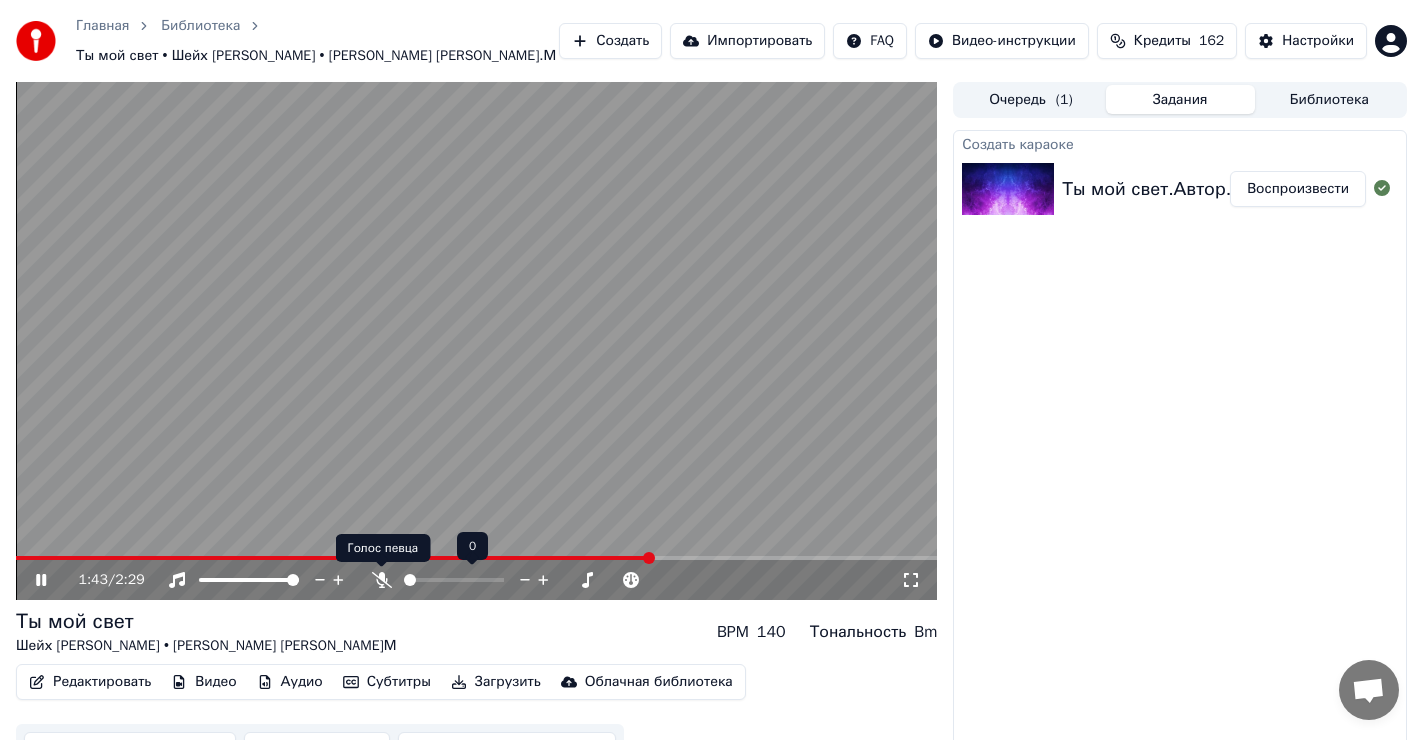 click 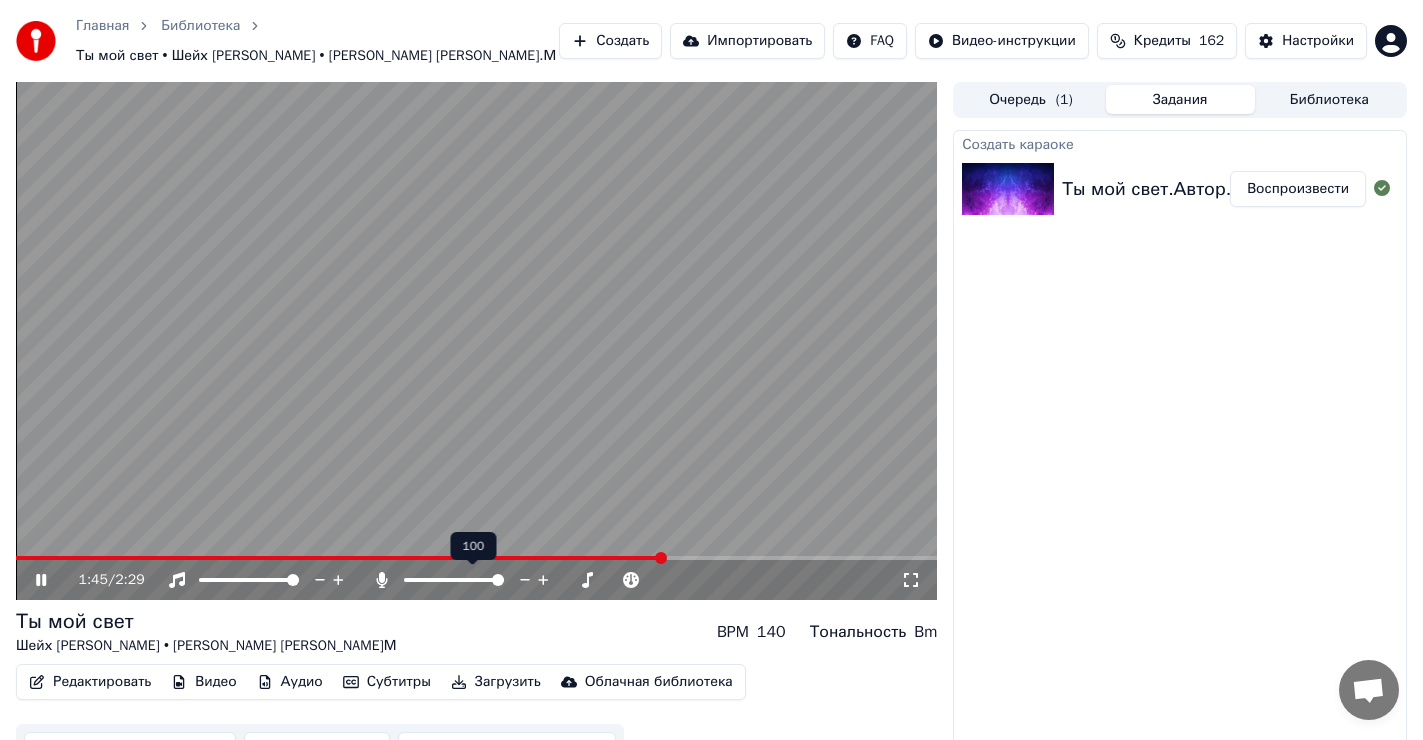 click 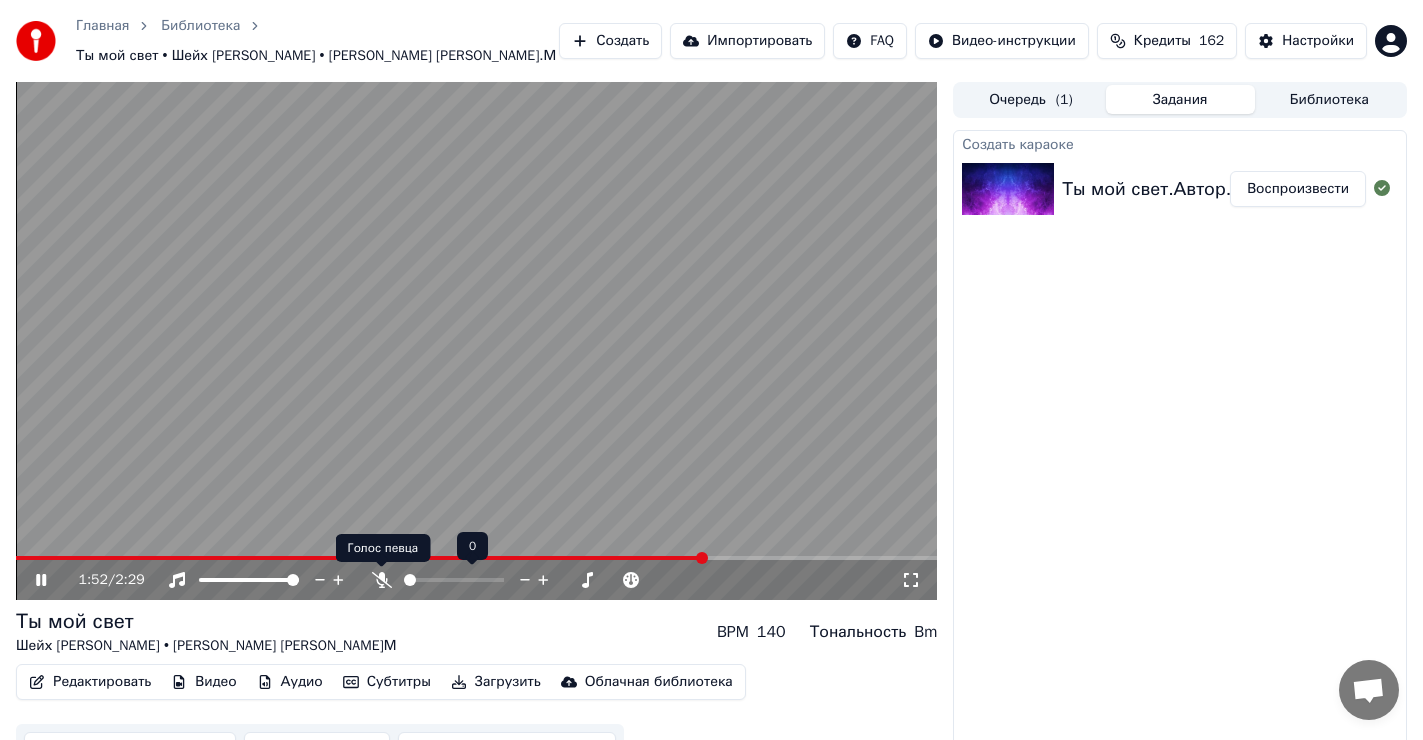 click 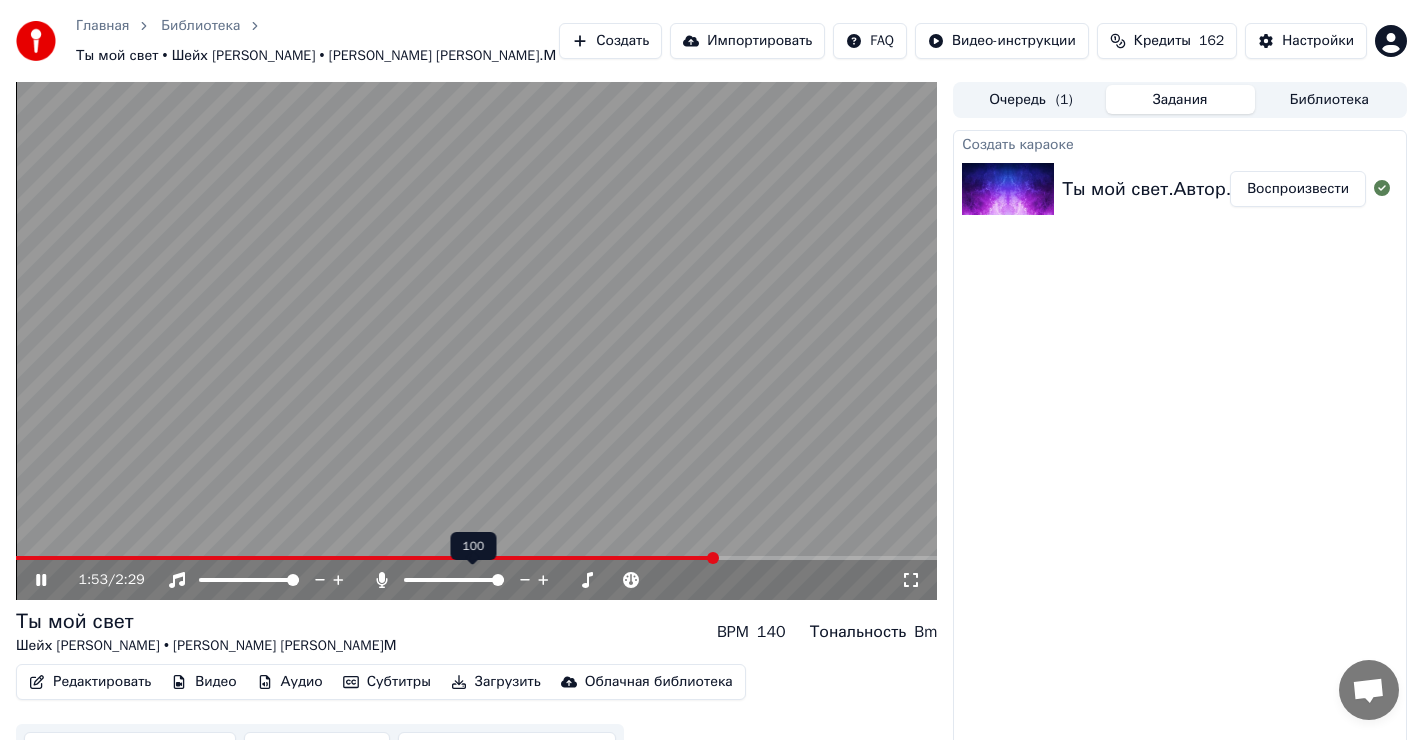 click 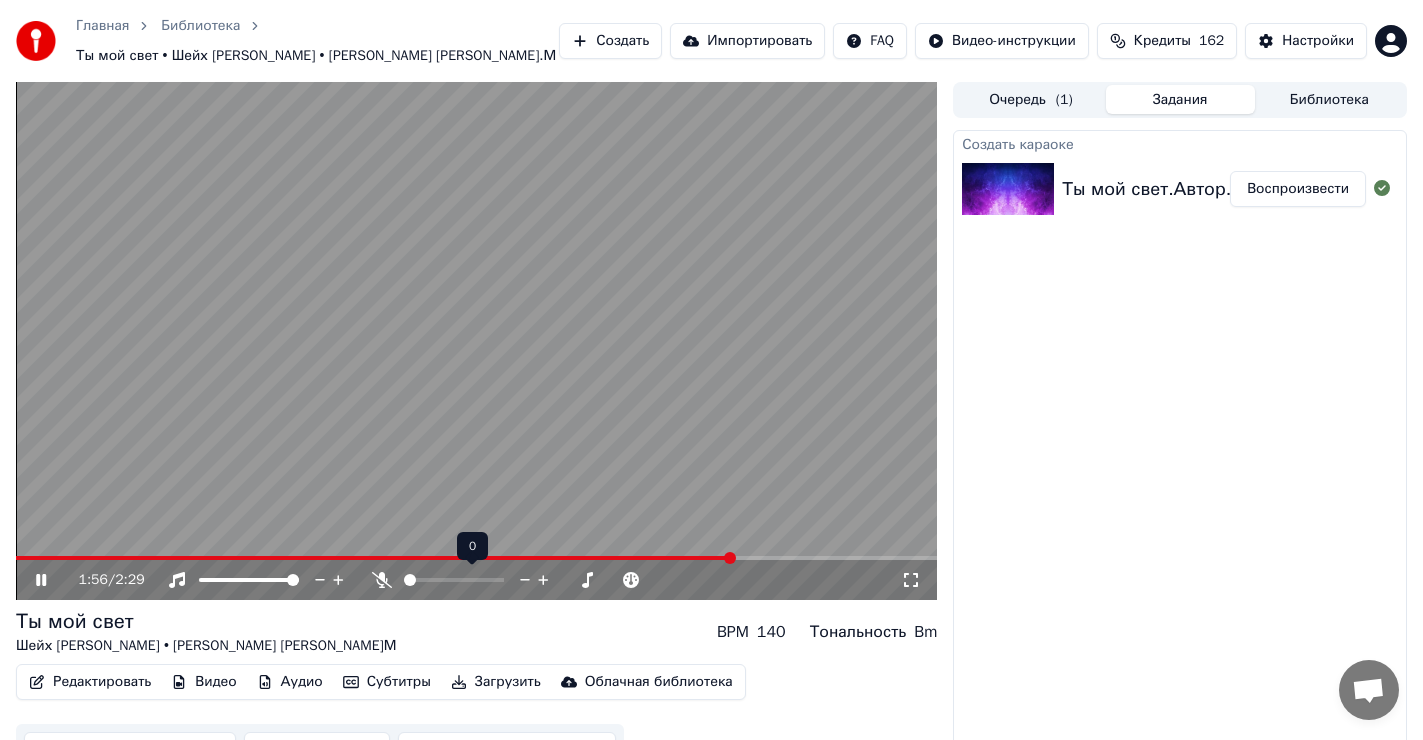 click 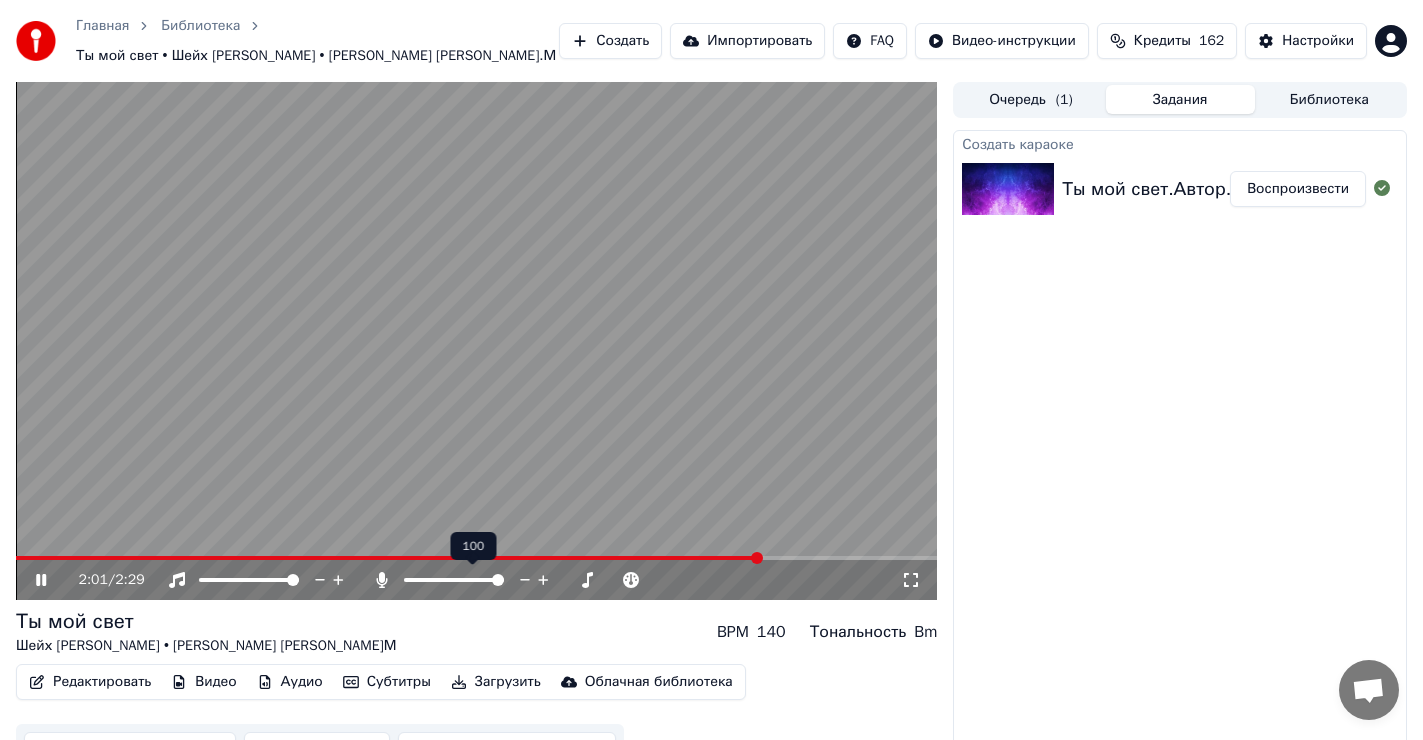 click 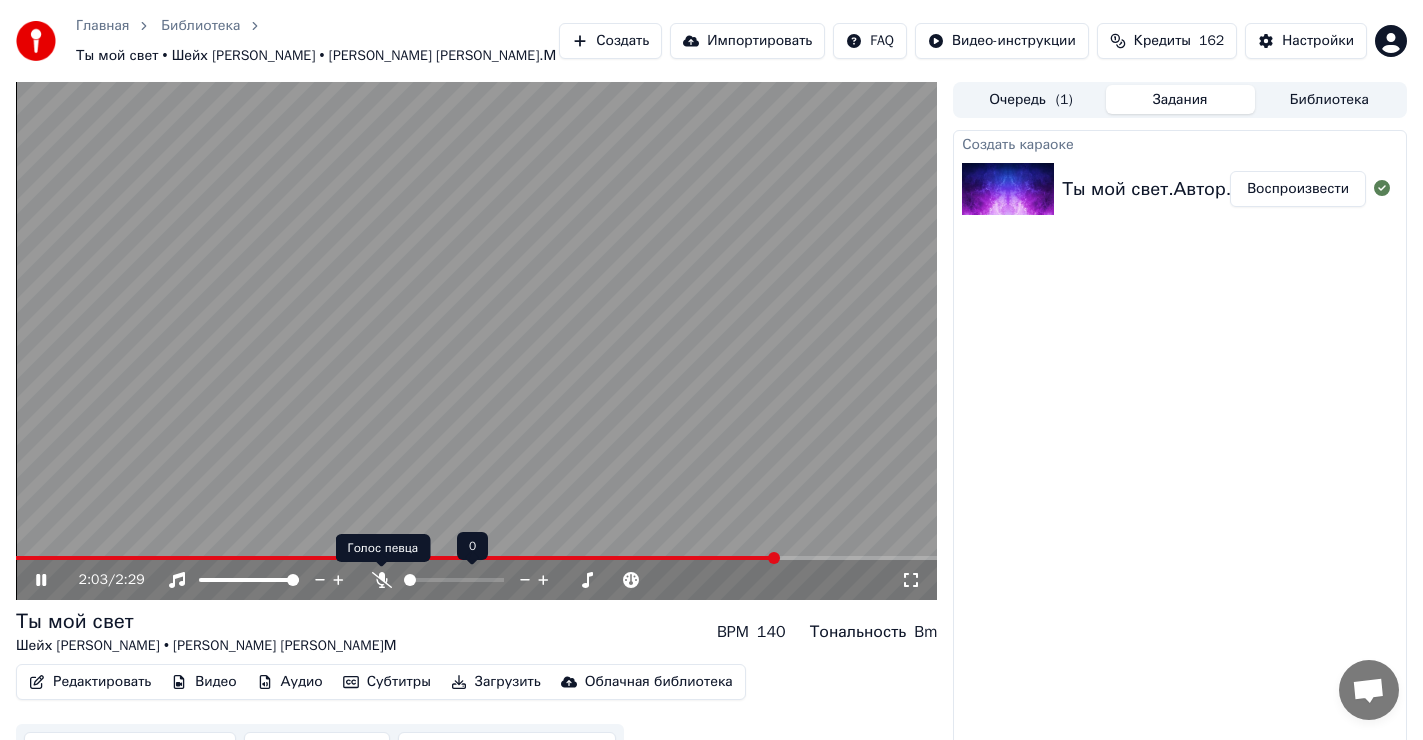 click 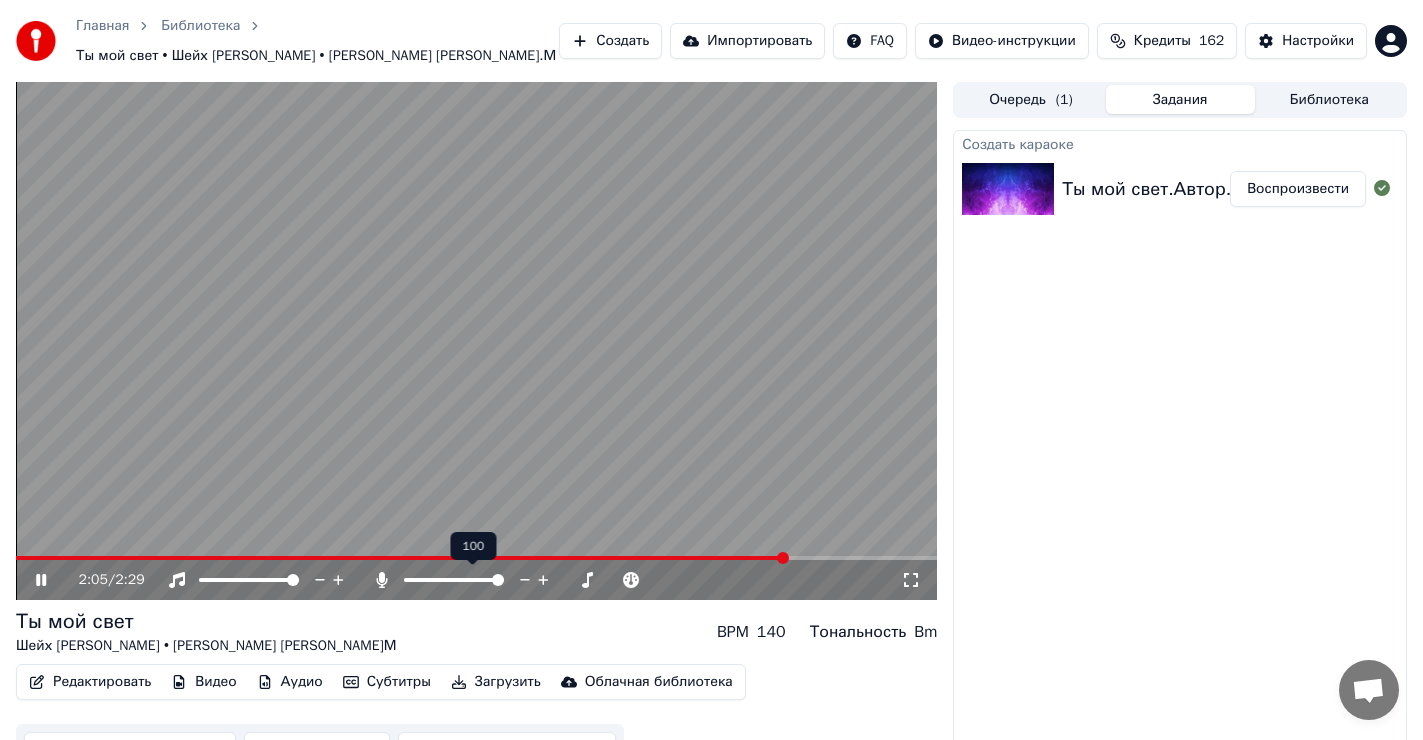 click 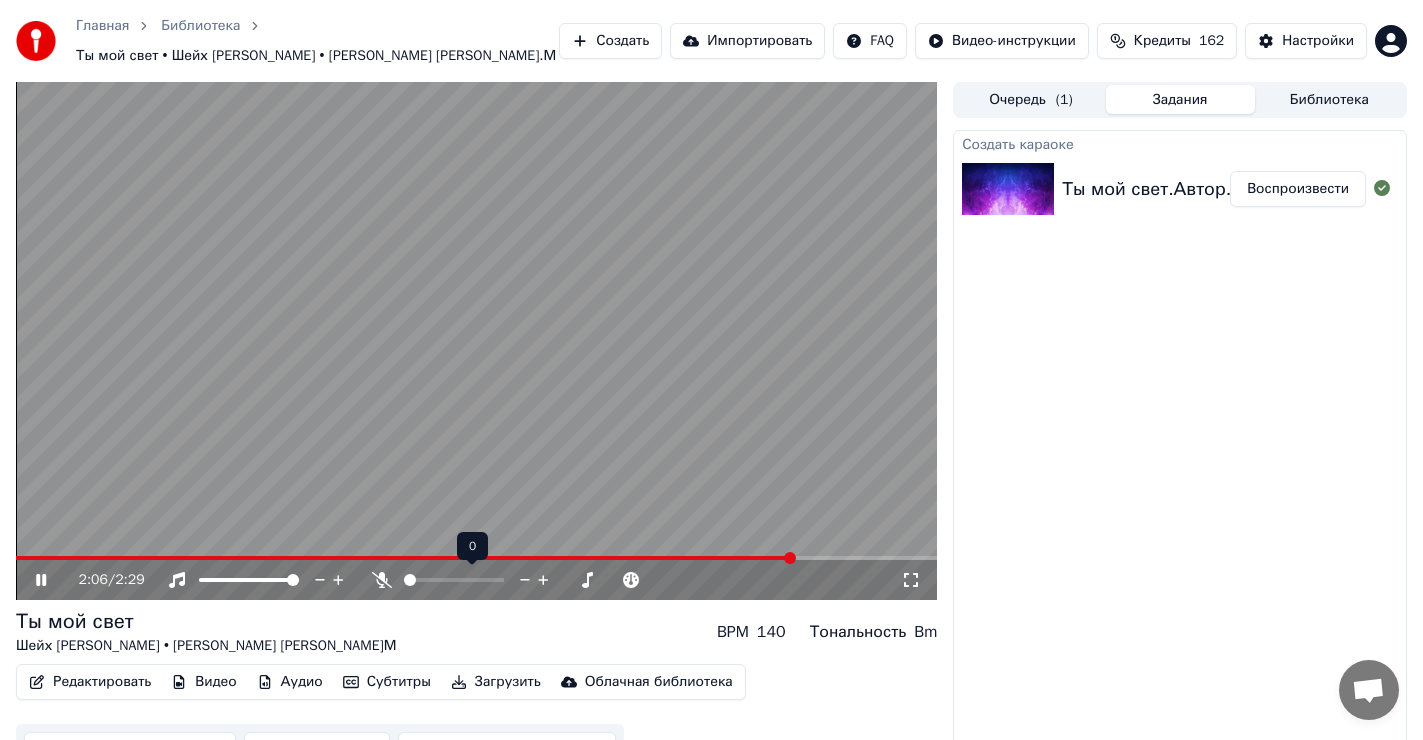 click 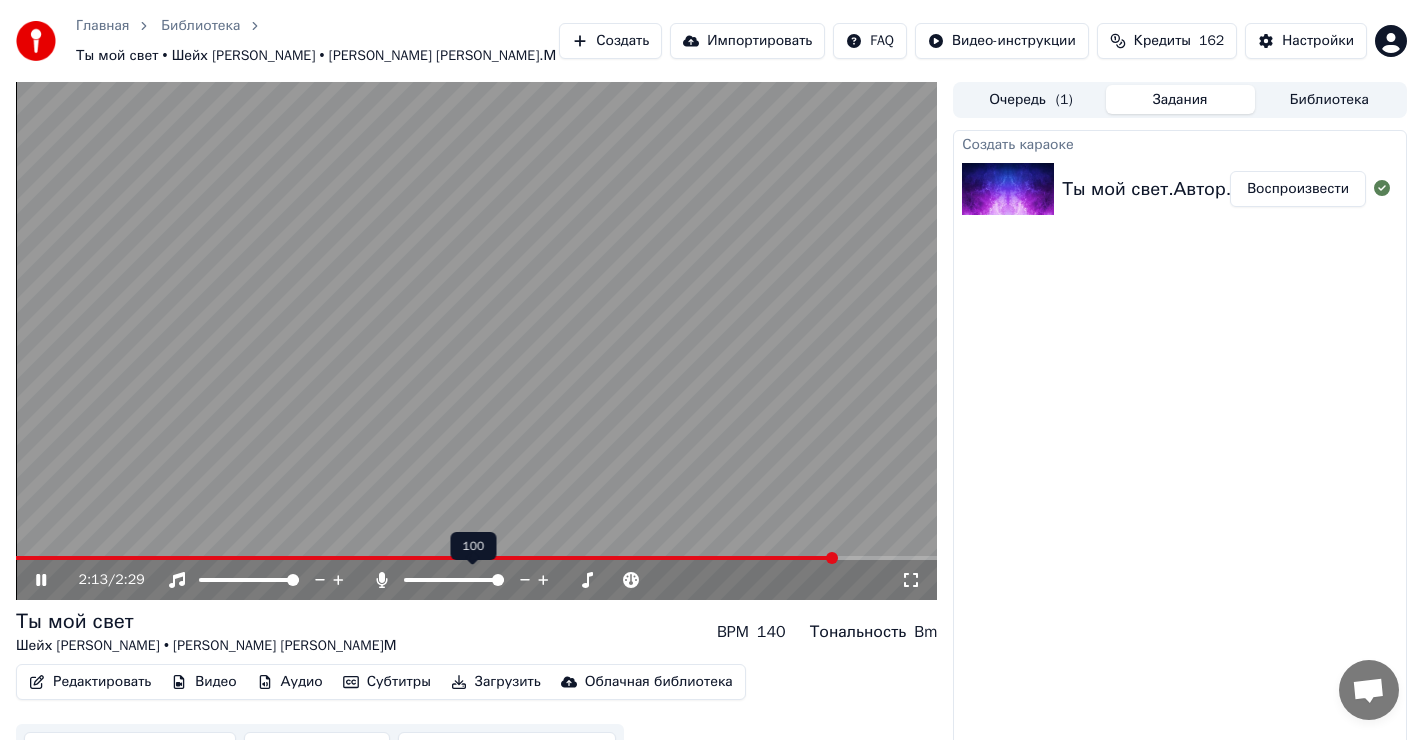 click 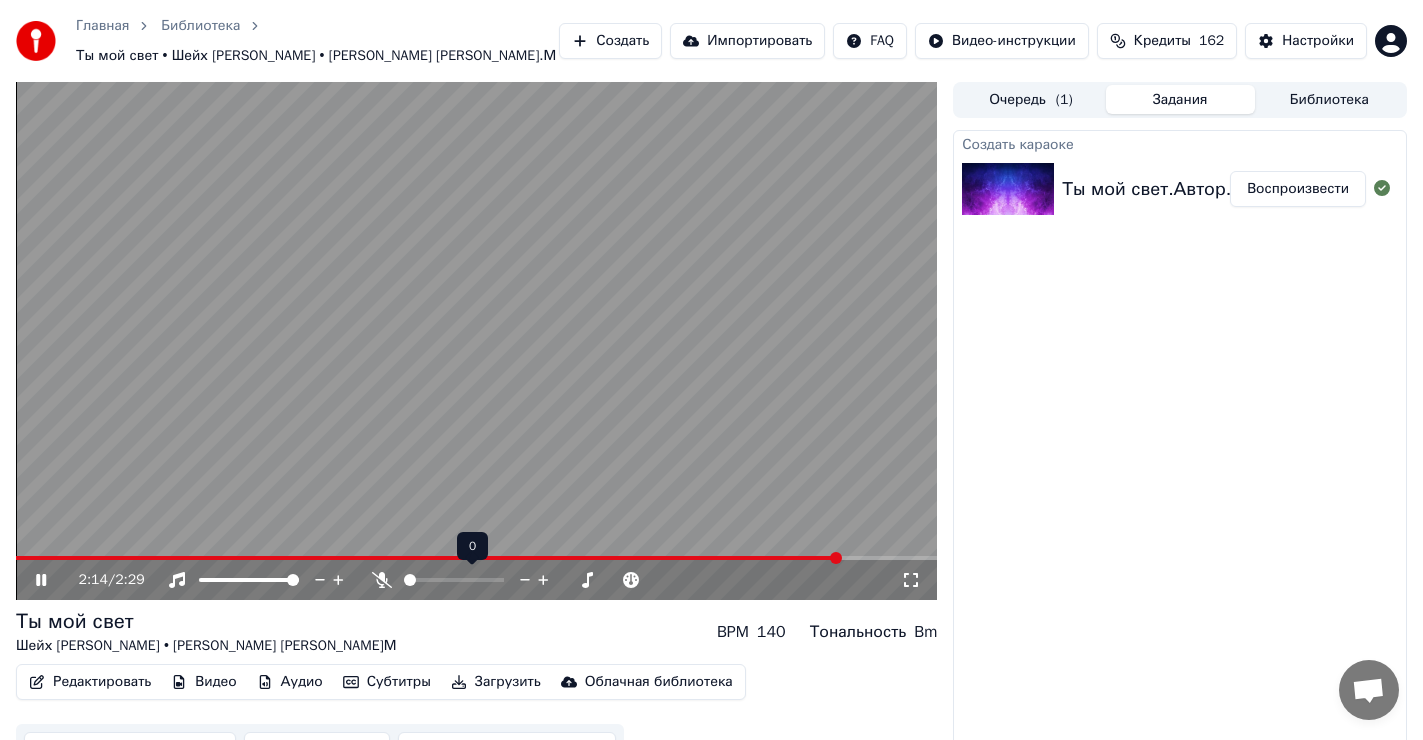 click 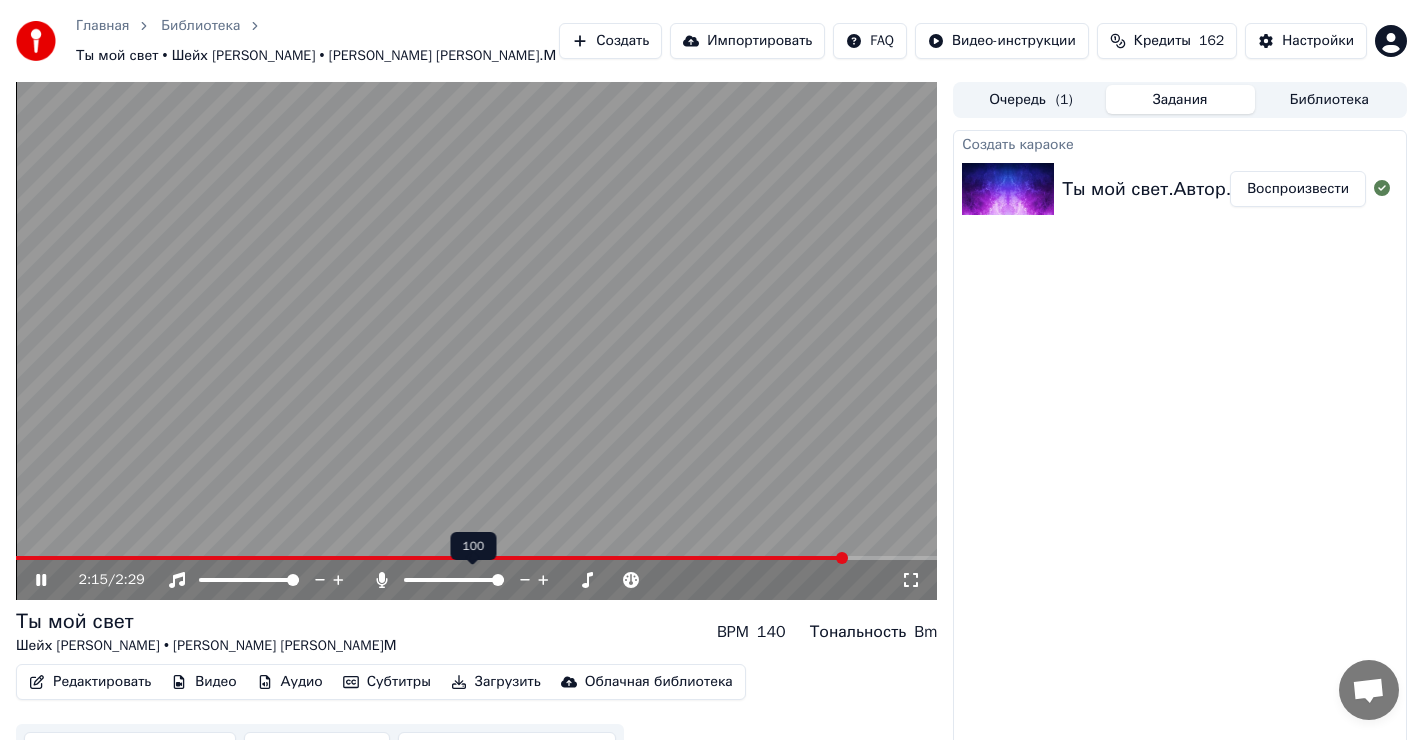 click 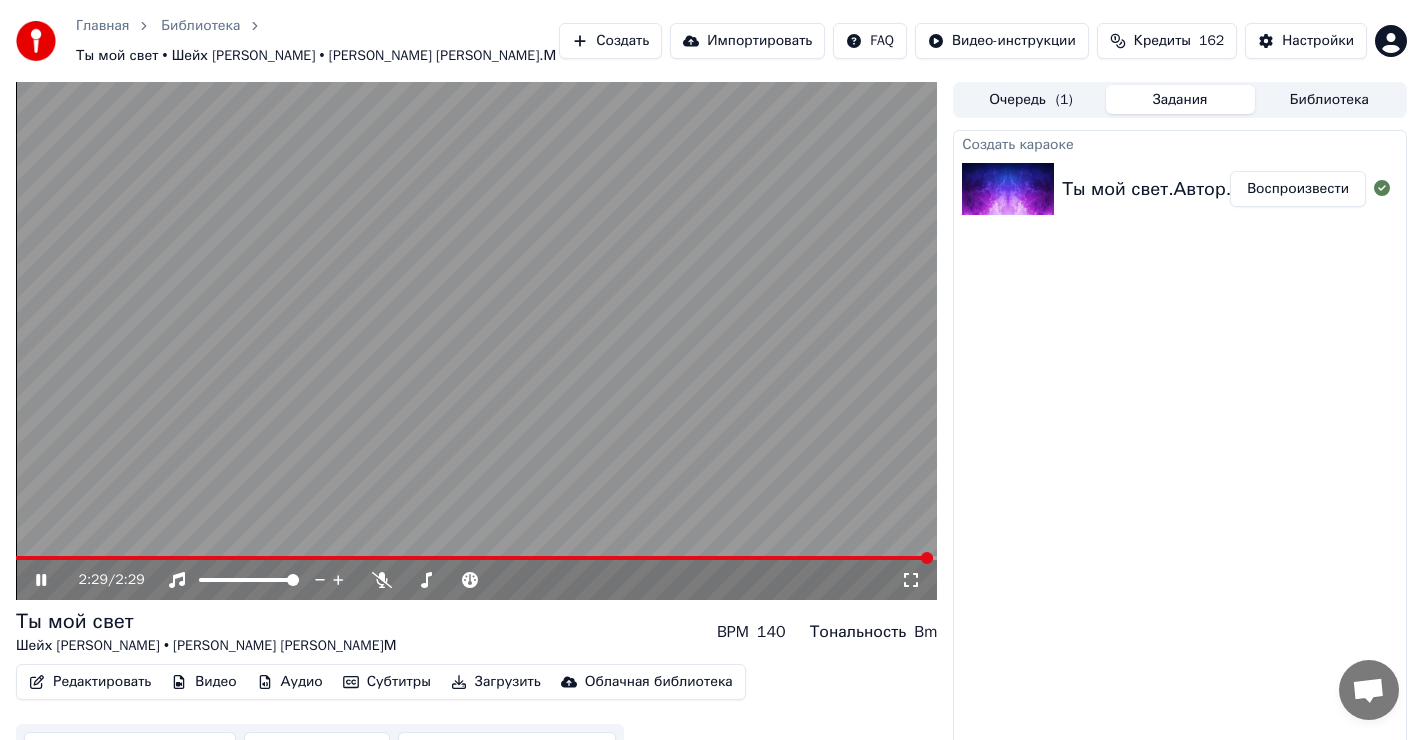 click at bounding box center [474, 558] 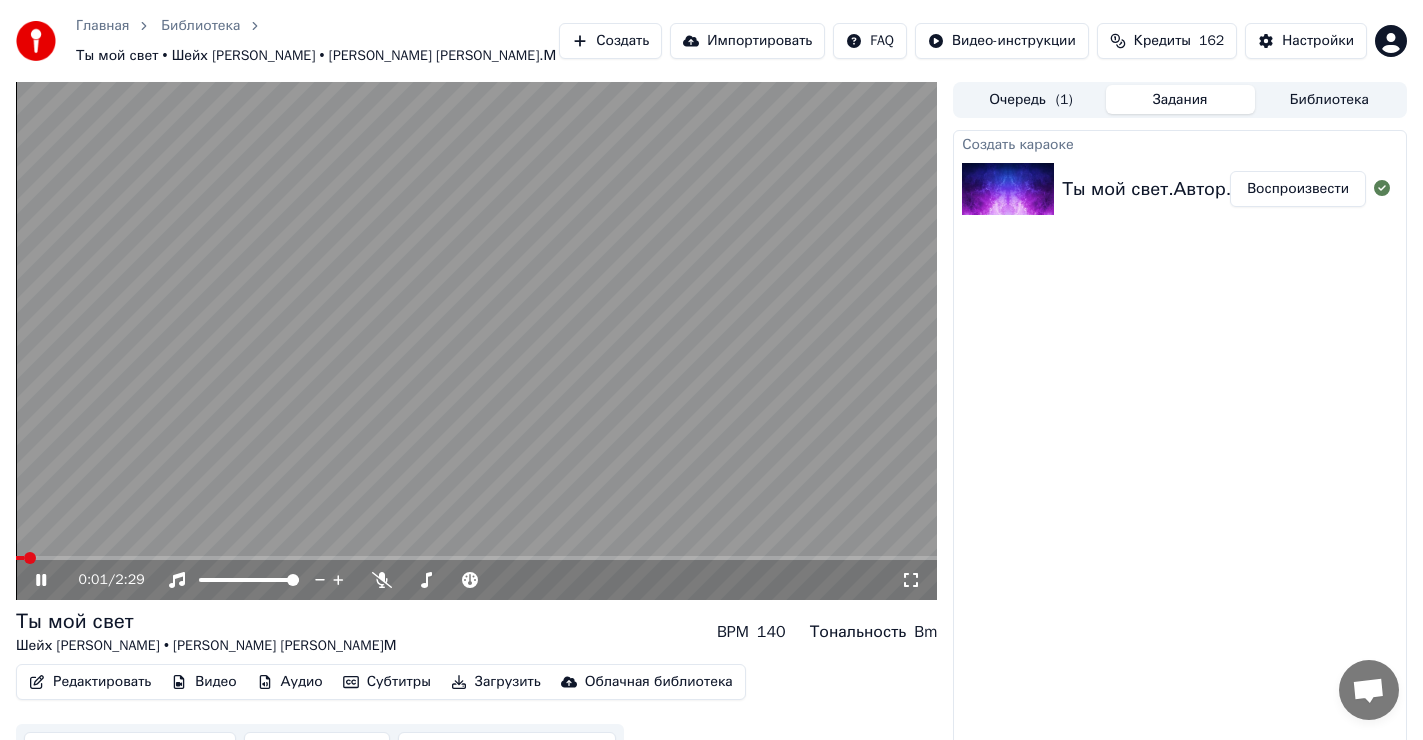 click 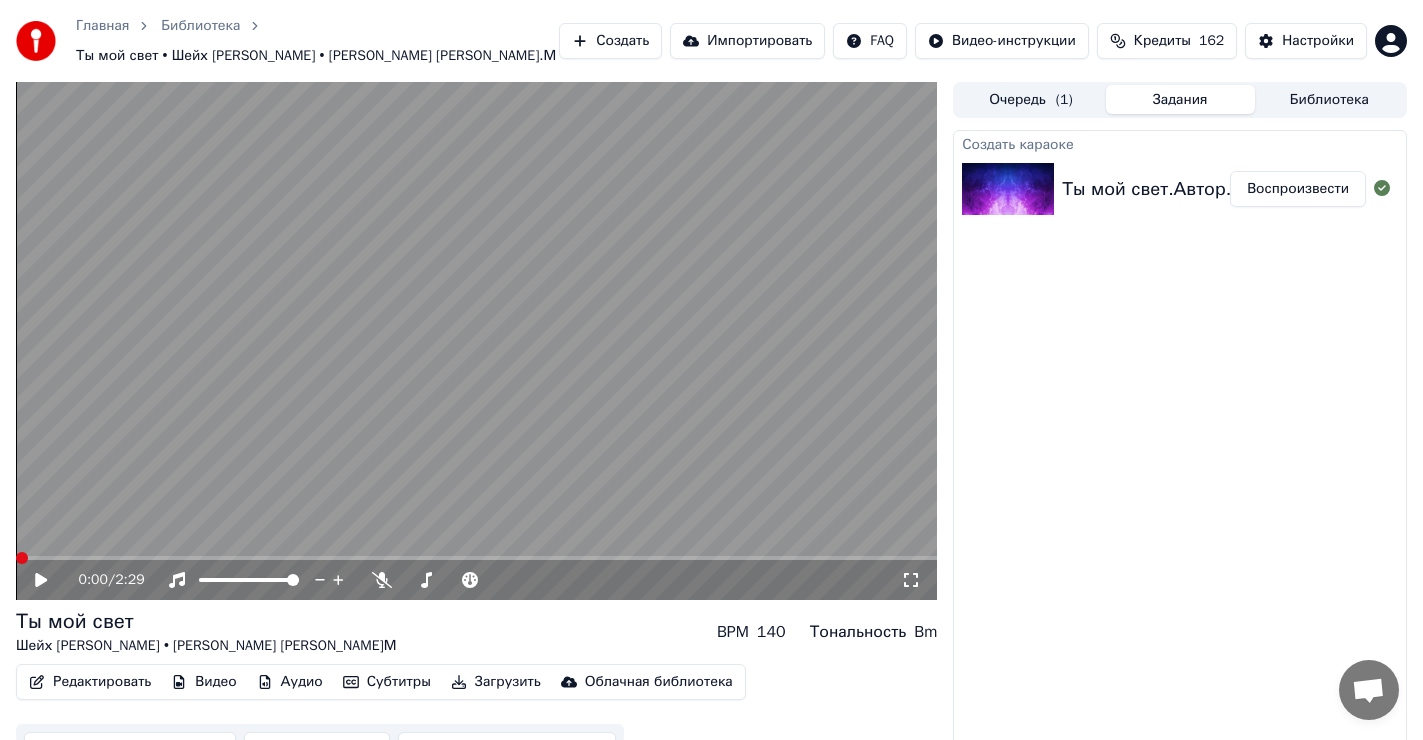 click at bounding box center [22, 558] 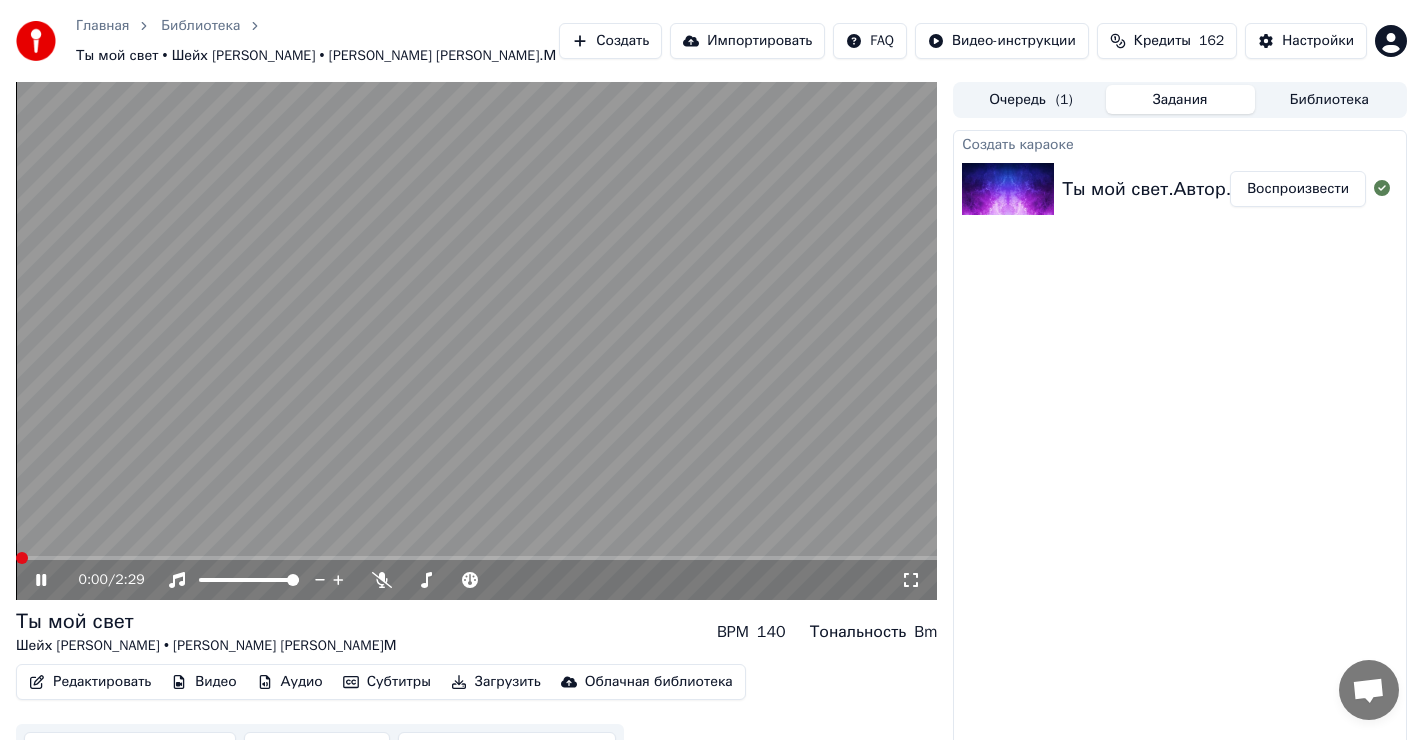 click at bounding box center [22, 558] 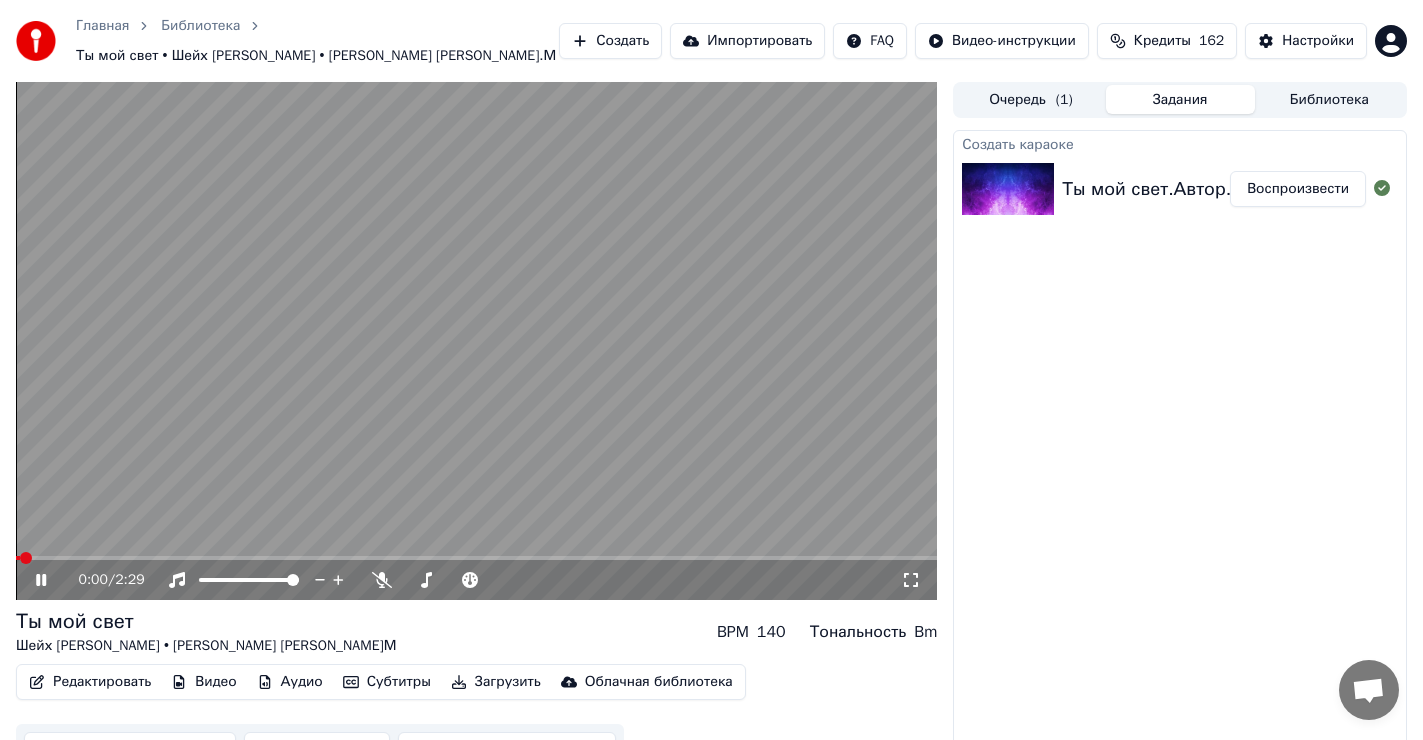 click 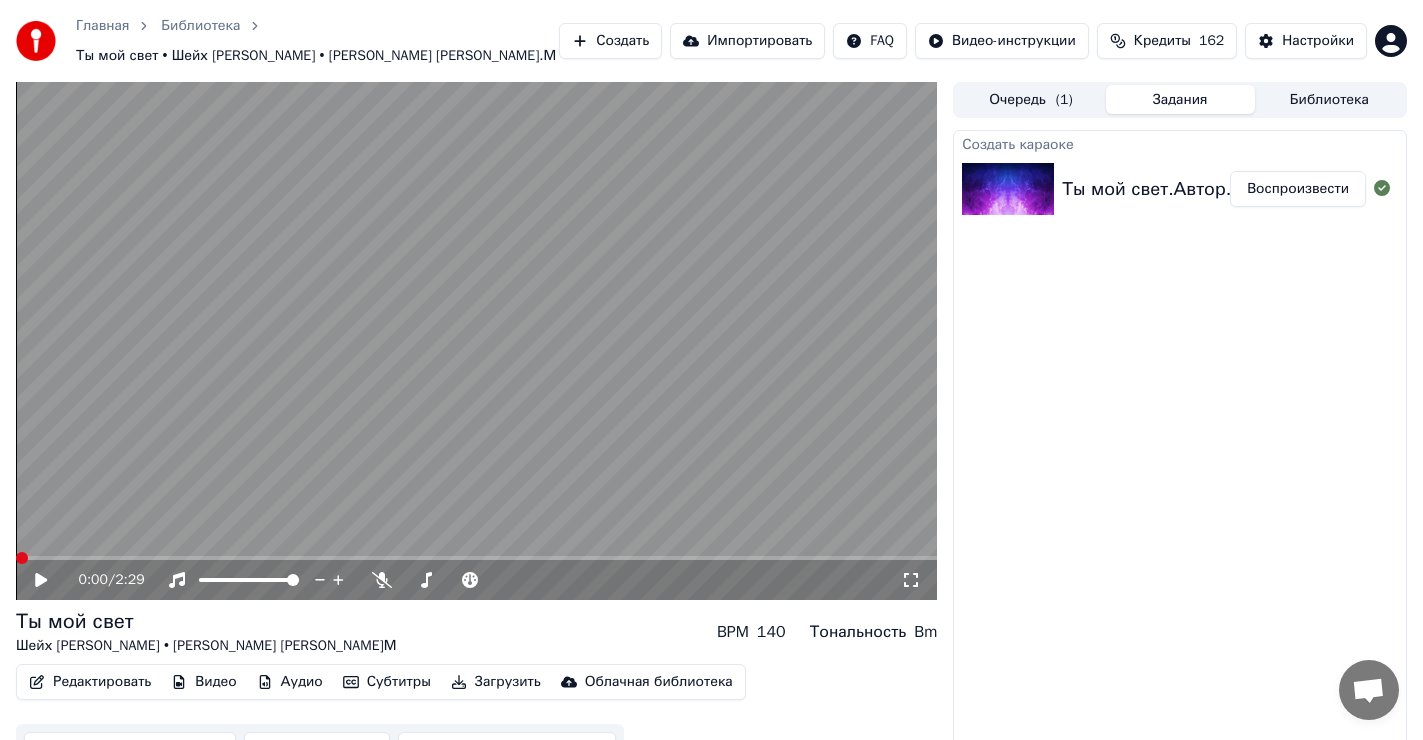 click at bounding box center [22, 558] 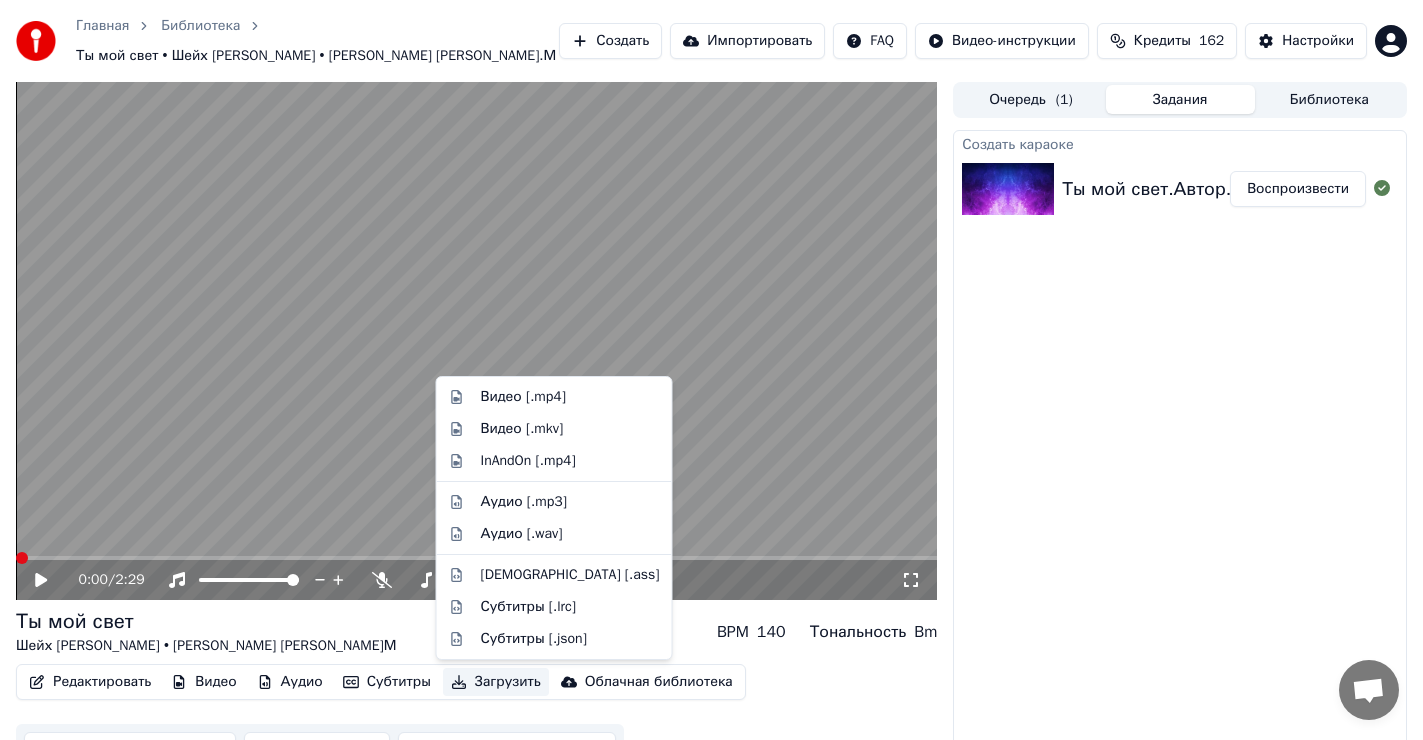 click on "Загрузить" at bounding box center (496, 682) 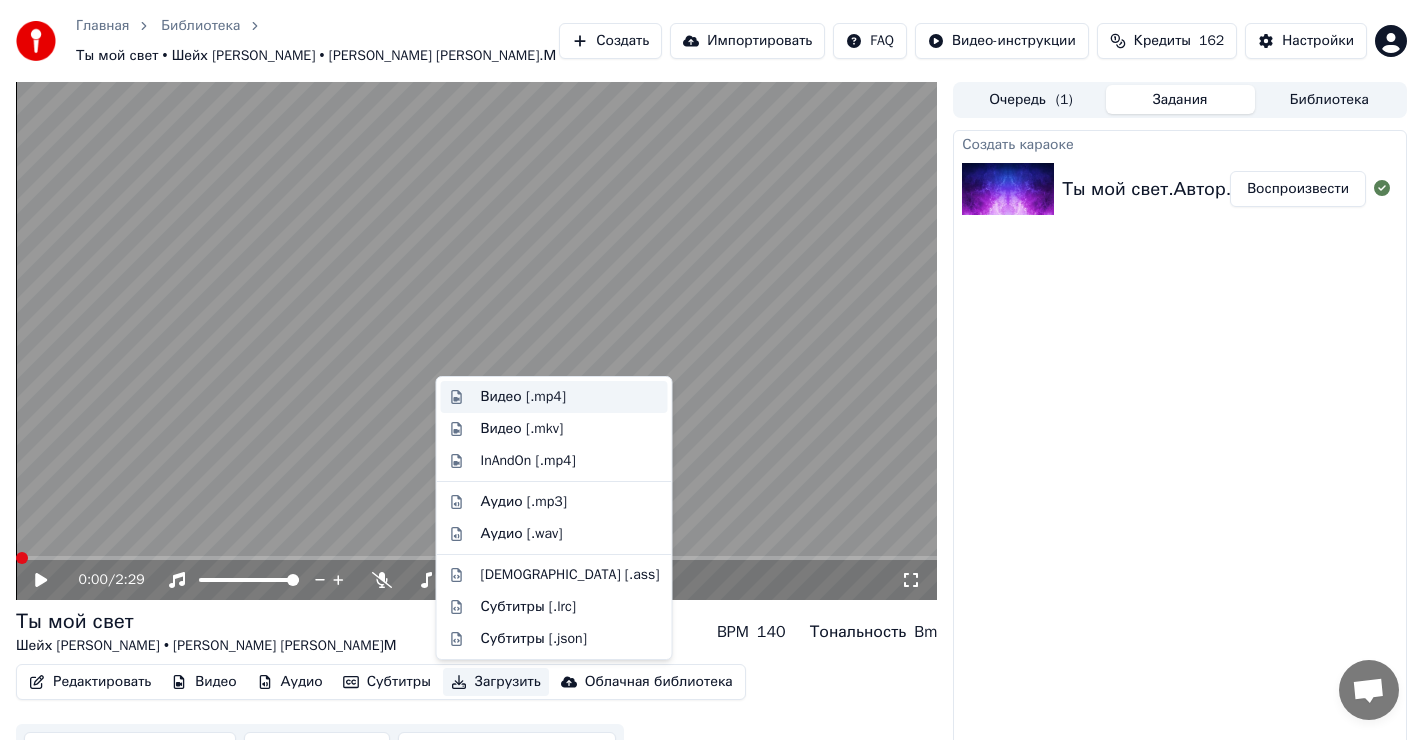 click on "Видео [.mp4]" at bounding box center (523, 397) 